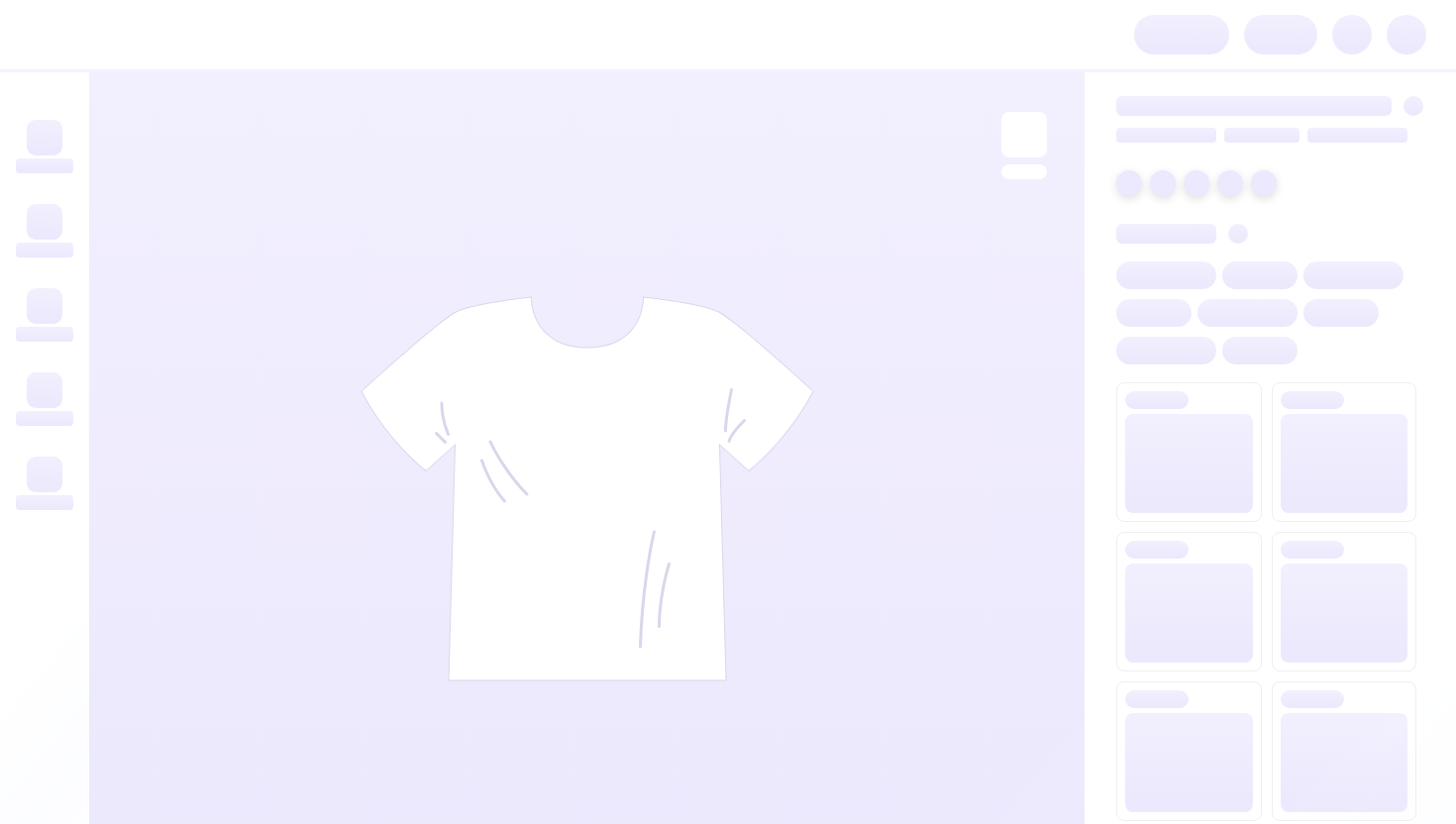 scroll, scrollTop: 0, scrollLeft: 0, axis: both 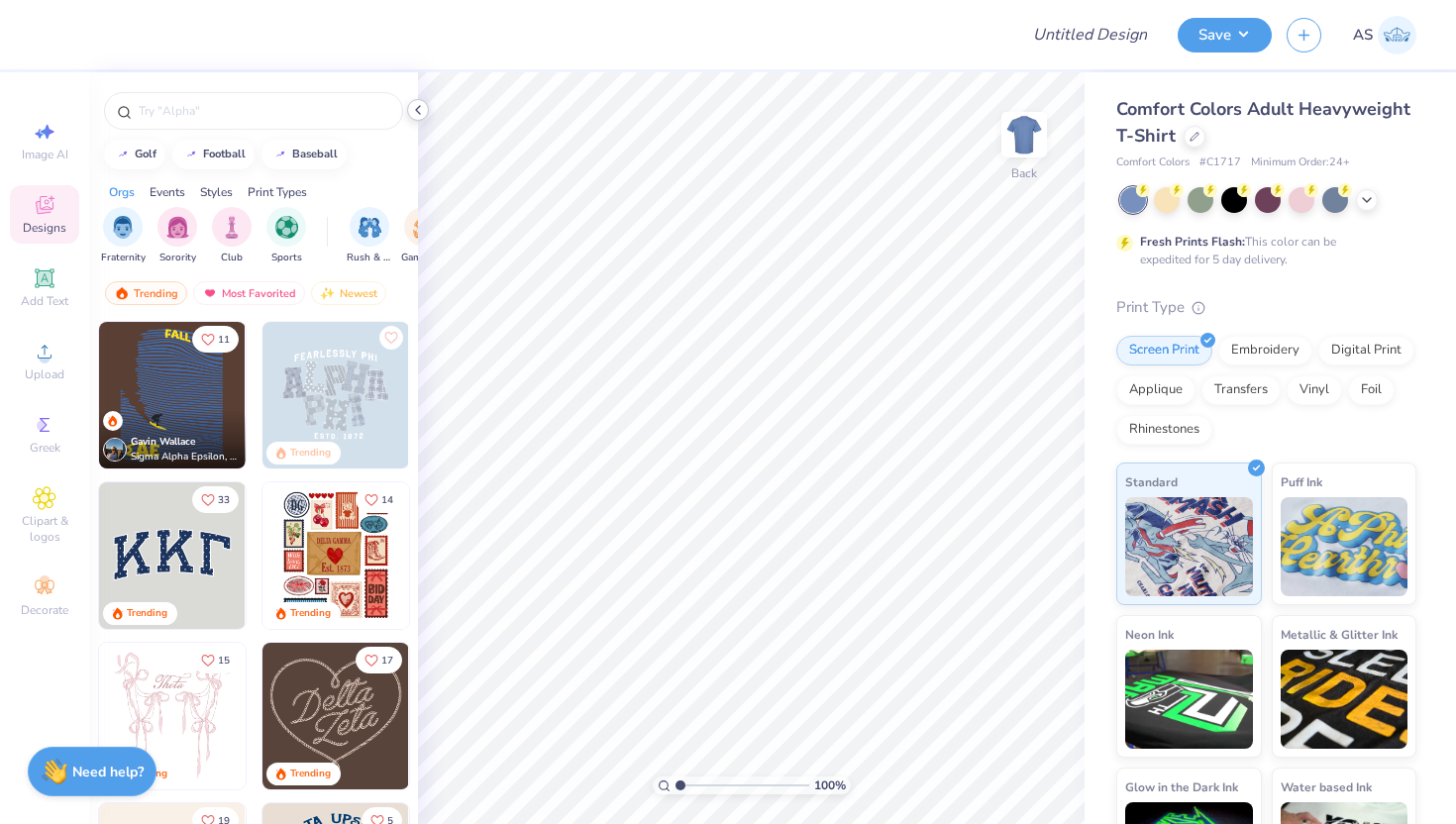 click 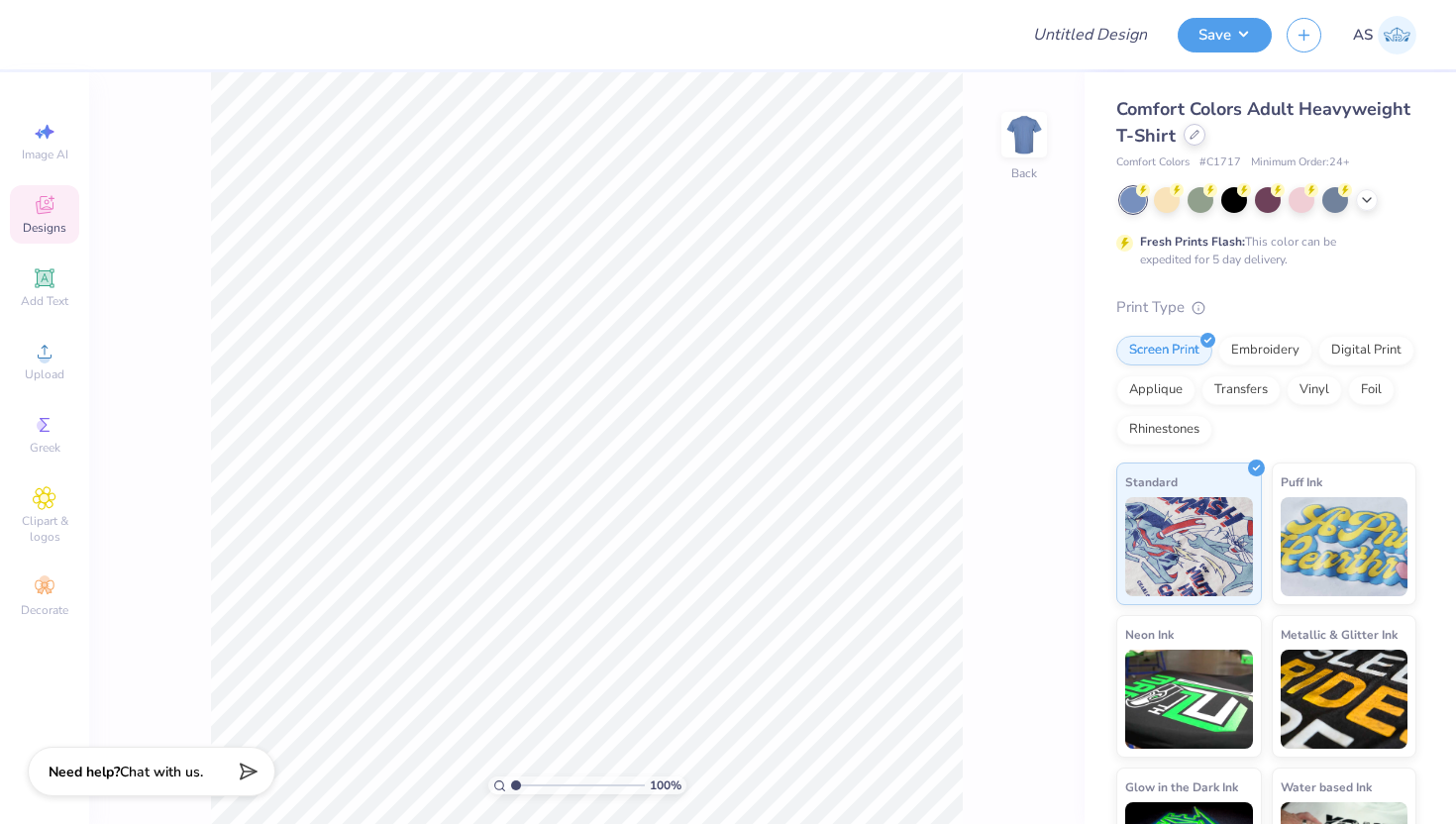 click 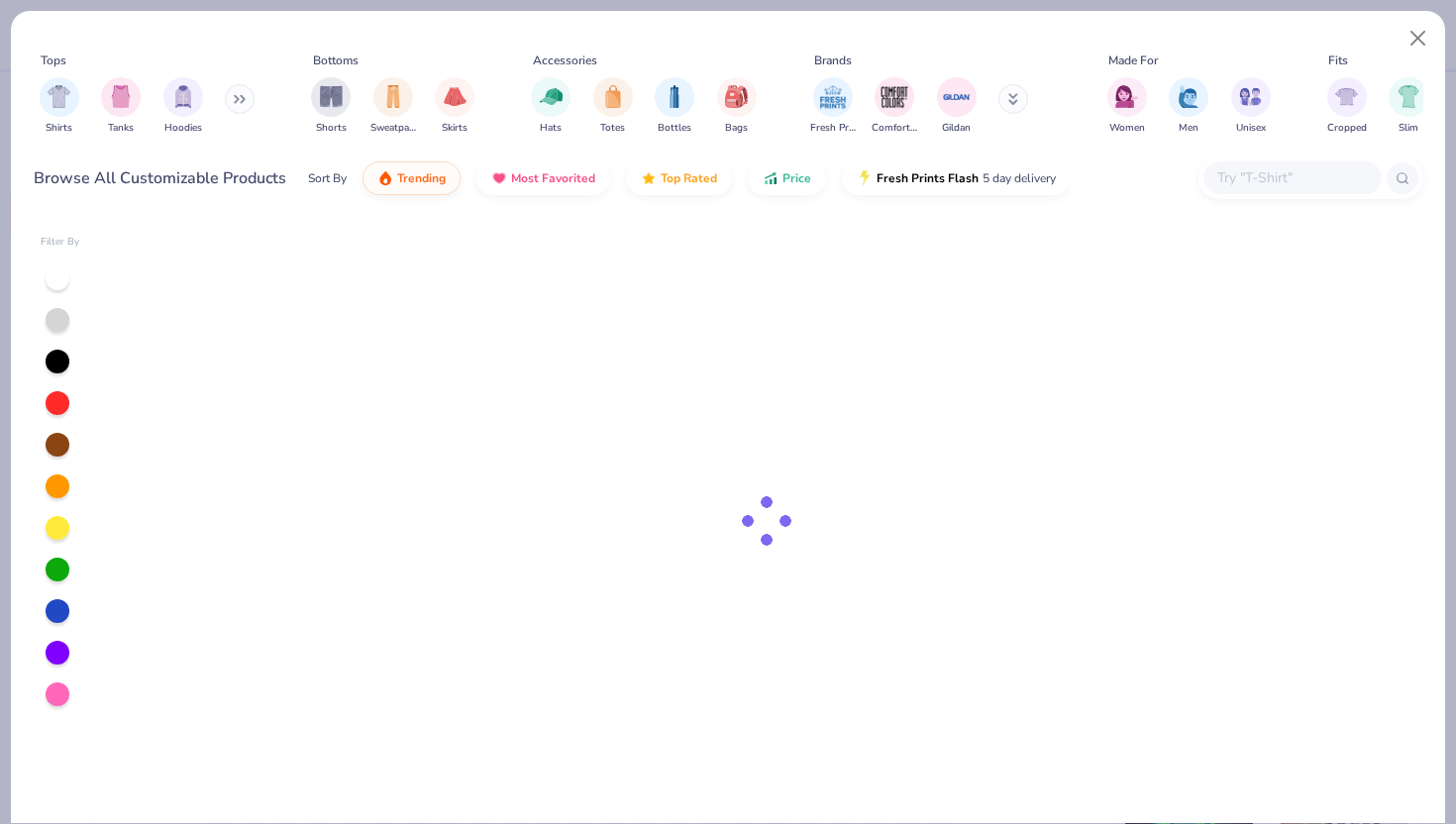 click at bounding box center (1293, 177) 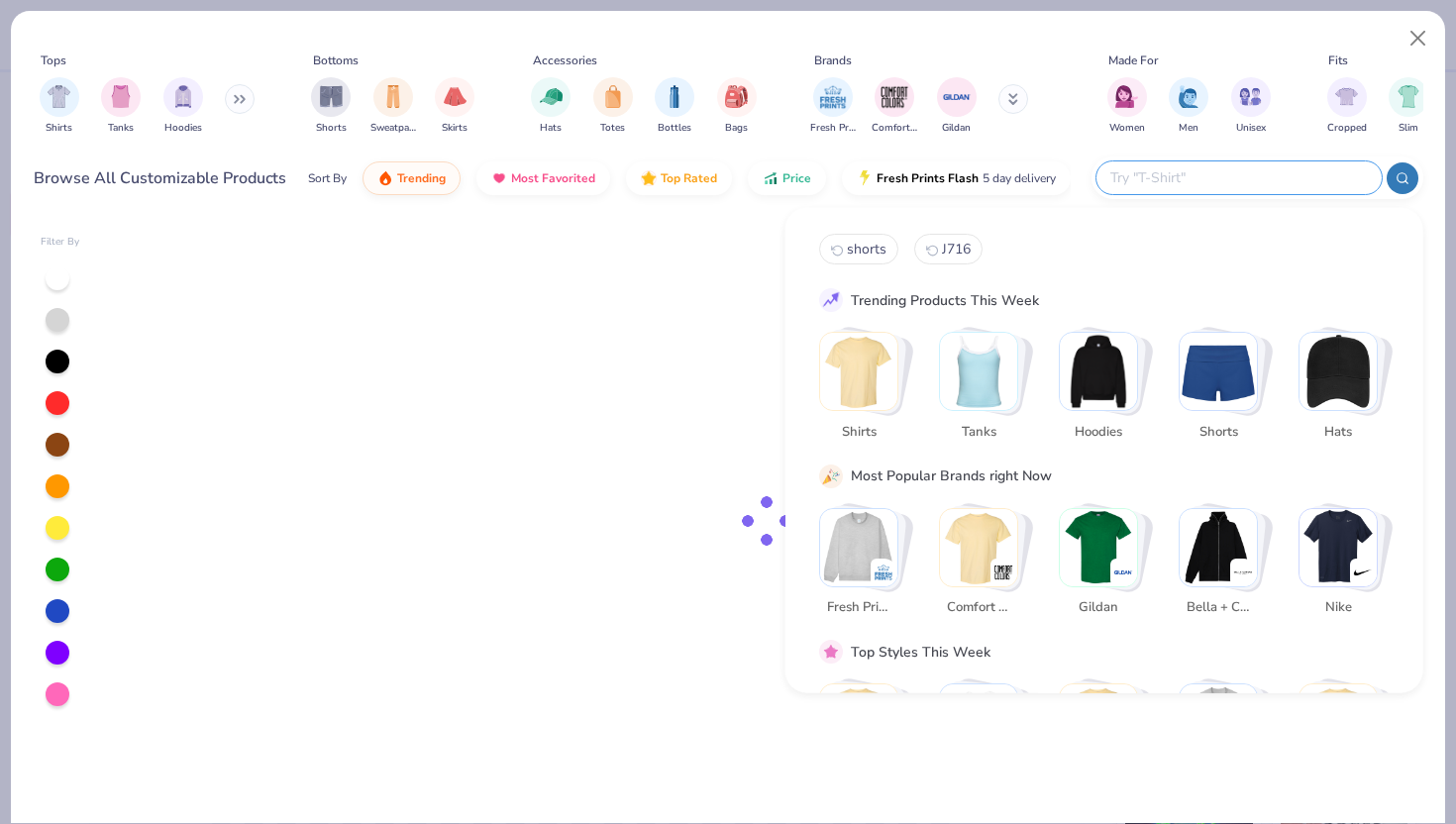 paste on "FP82" 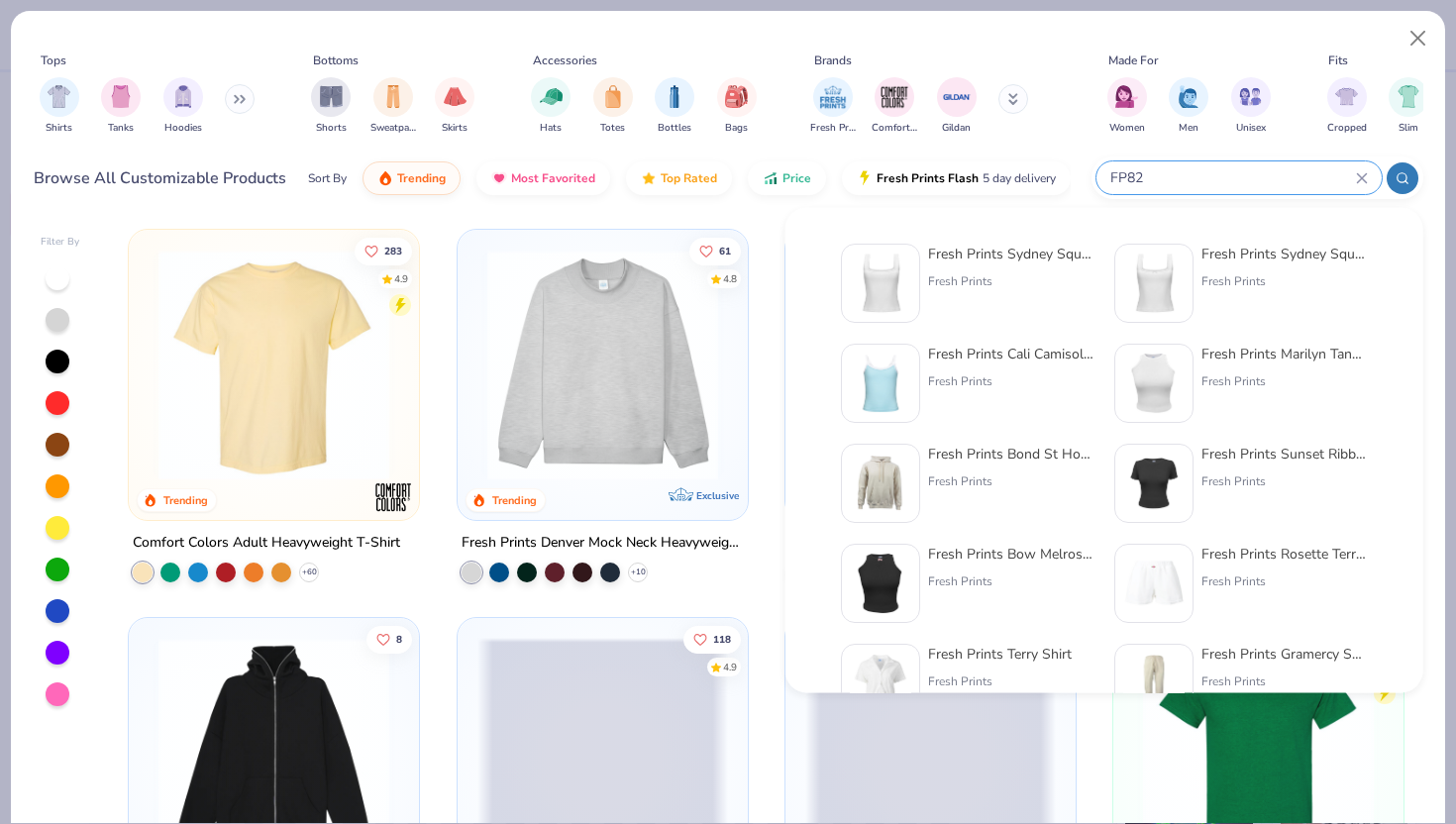 type on "FP82" 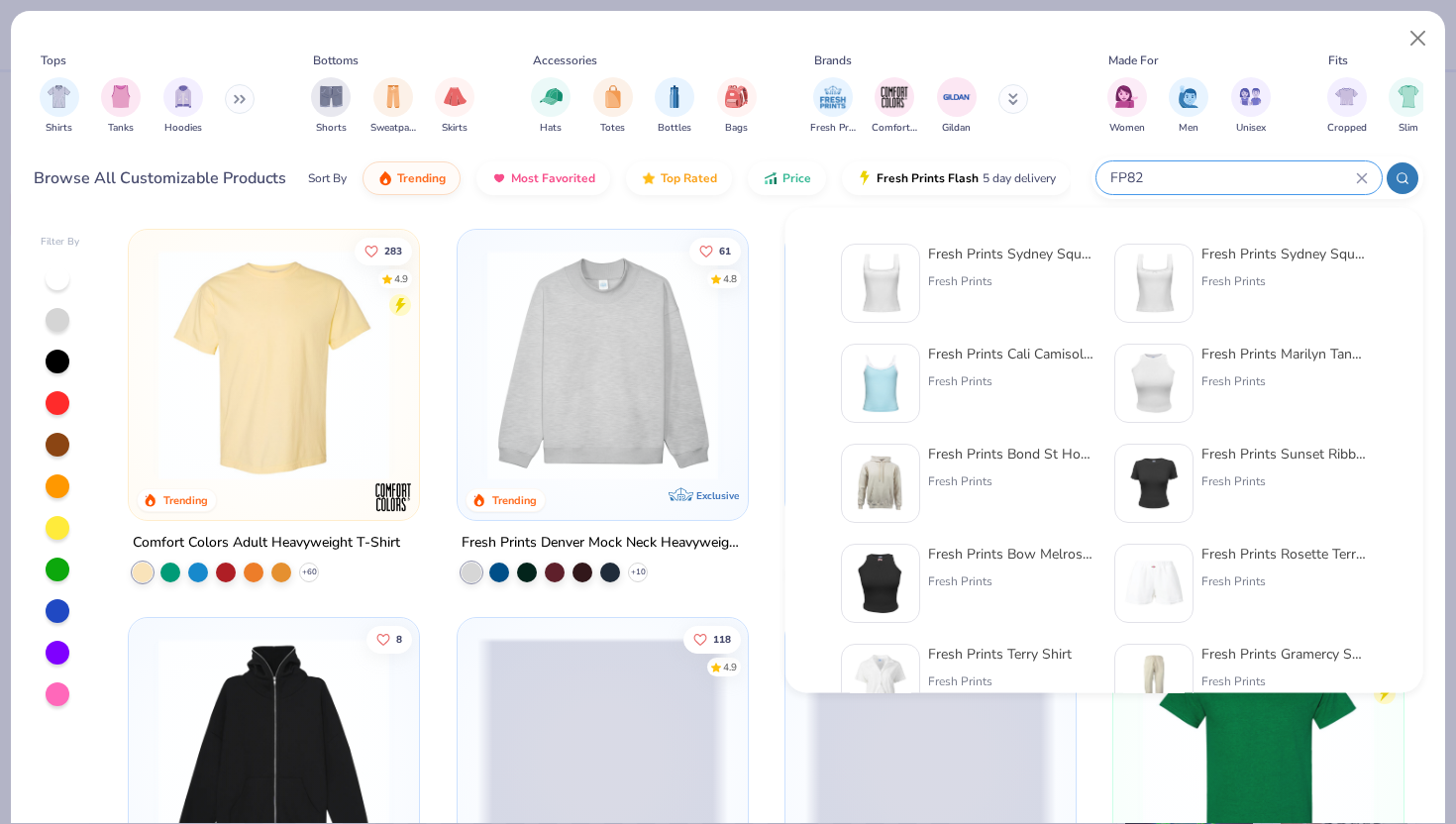 click at bounding box center (881, 283) 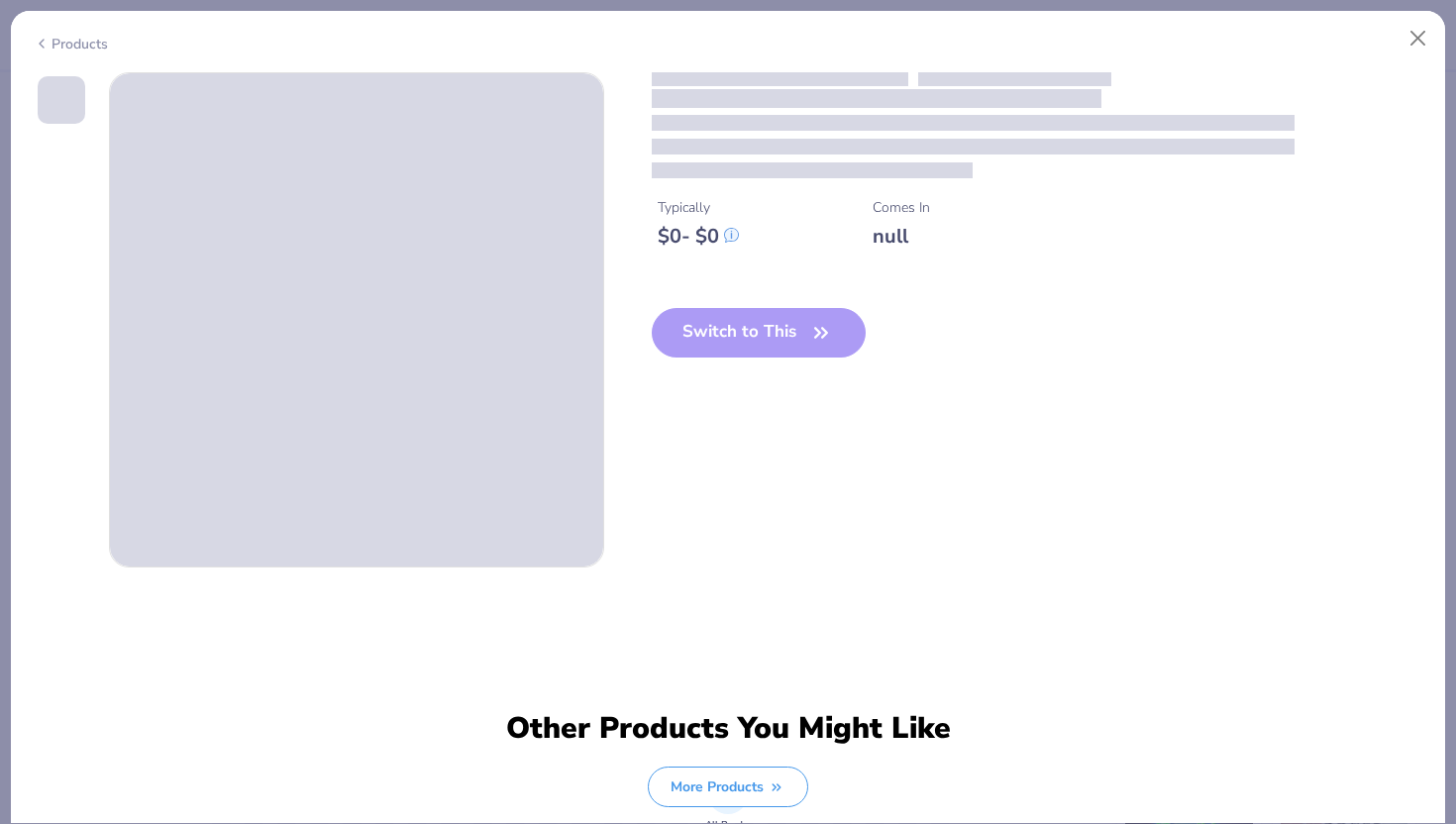 type 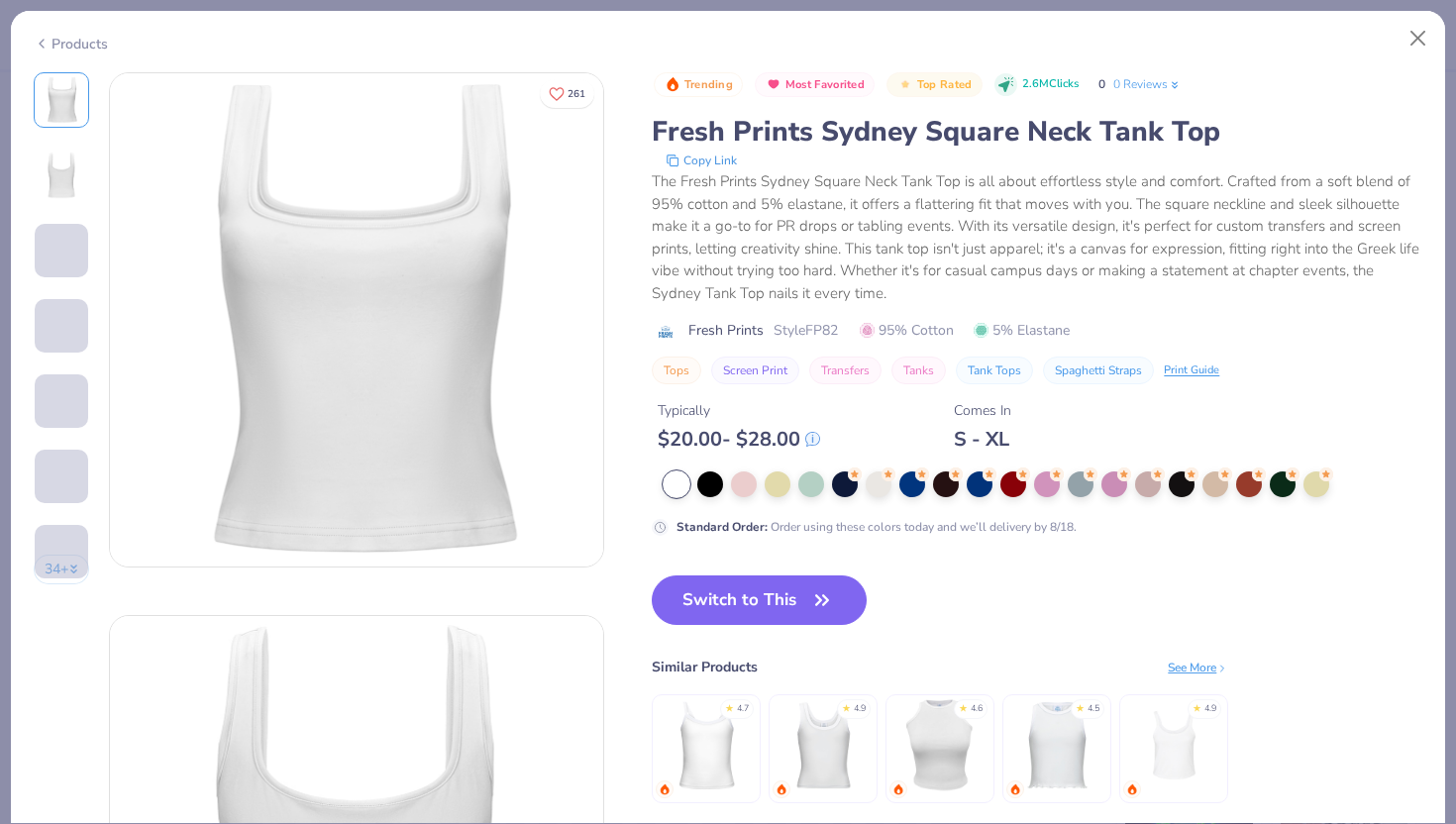 click at bounding box center (1043, 484) 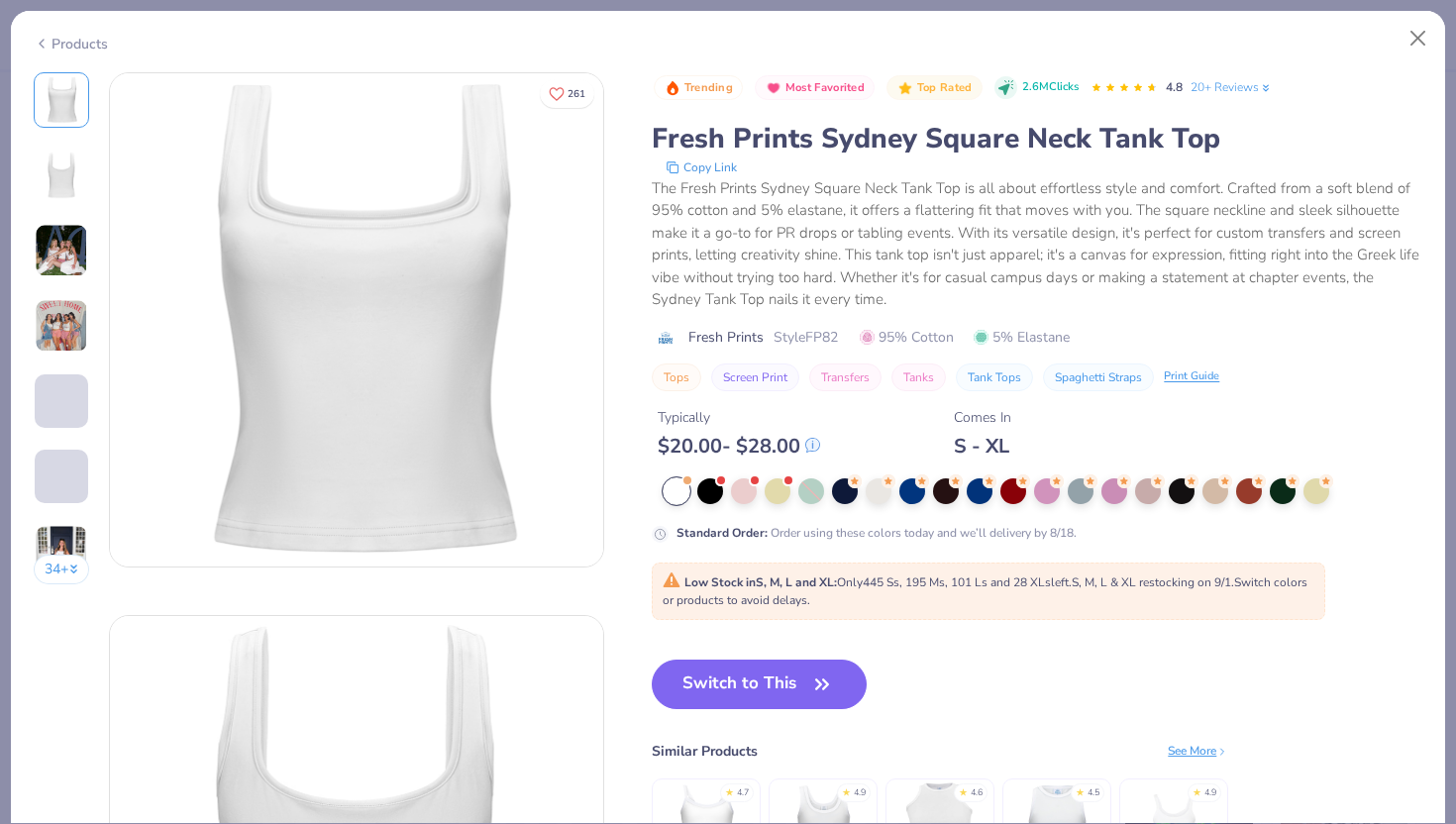 click at bounding box center [686, 480] 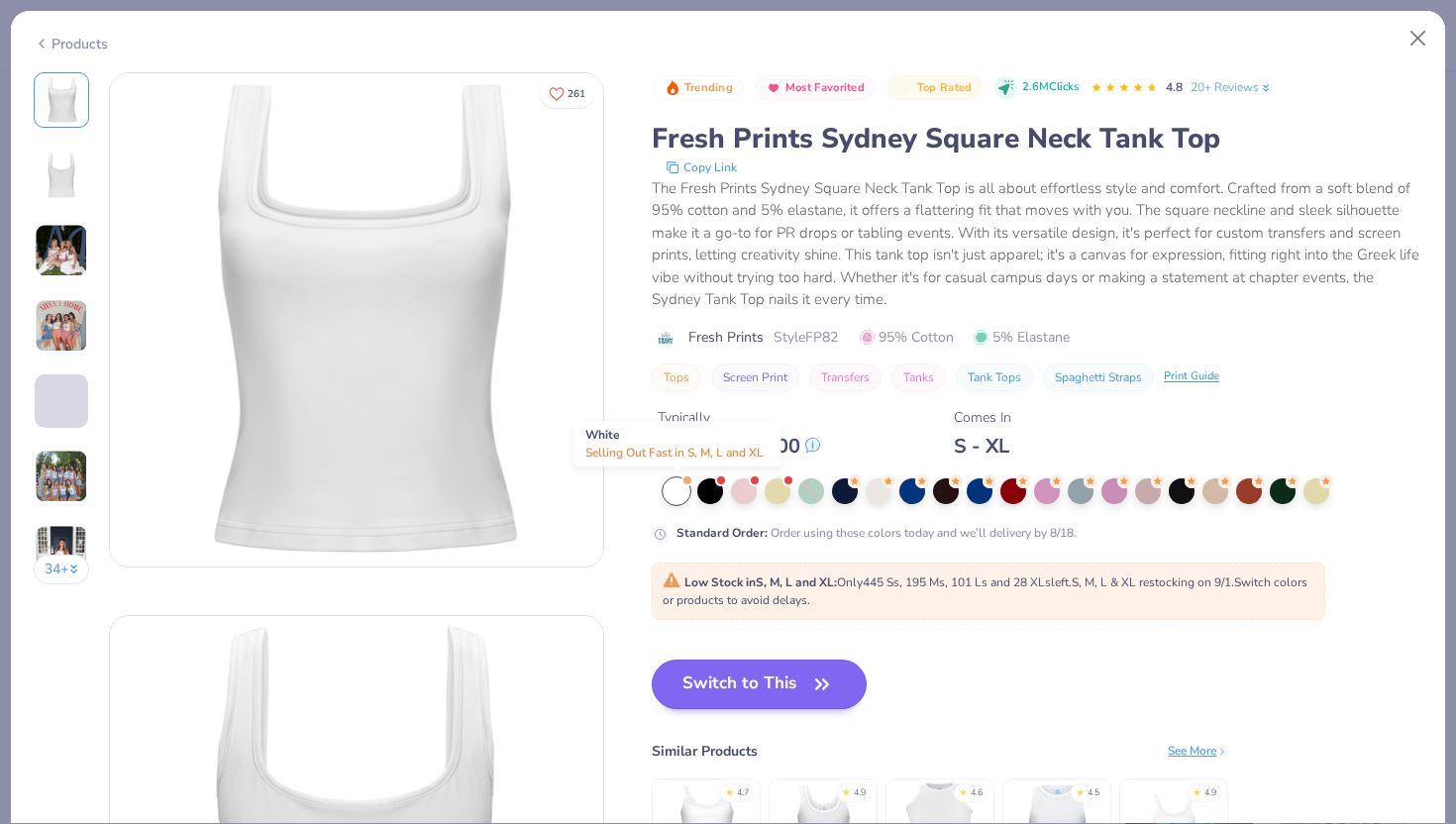 click at bounding box center (676, 491) 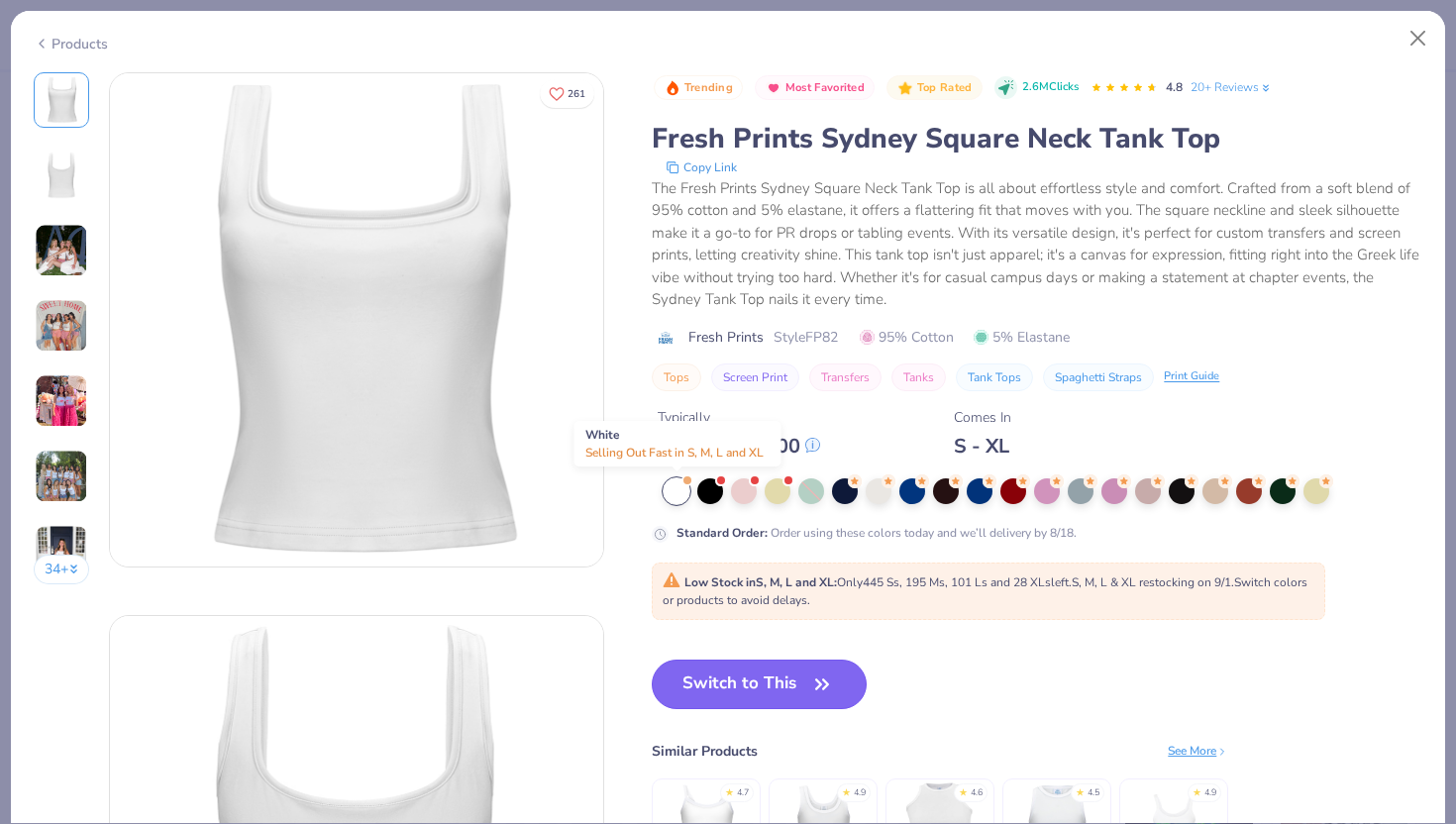click on "Switch to This" at bounding box center [759, 684] 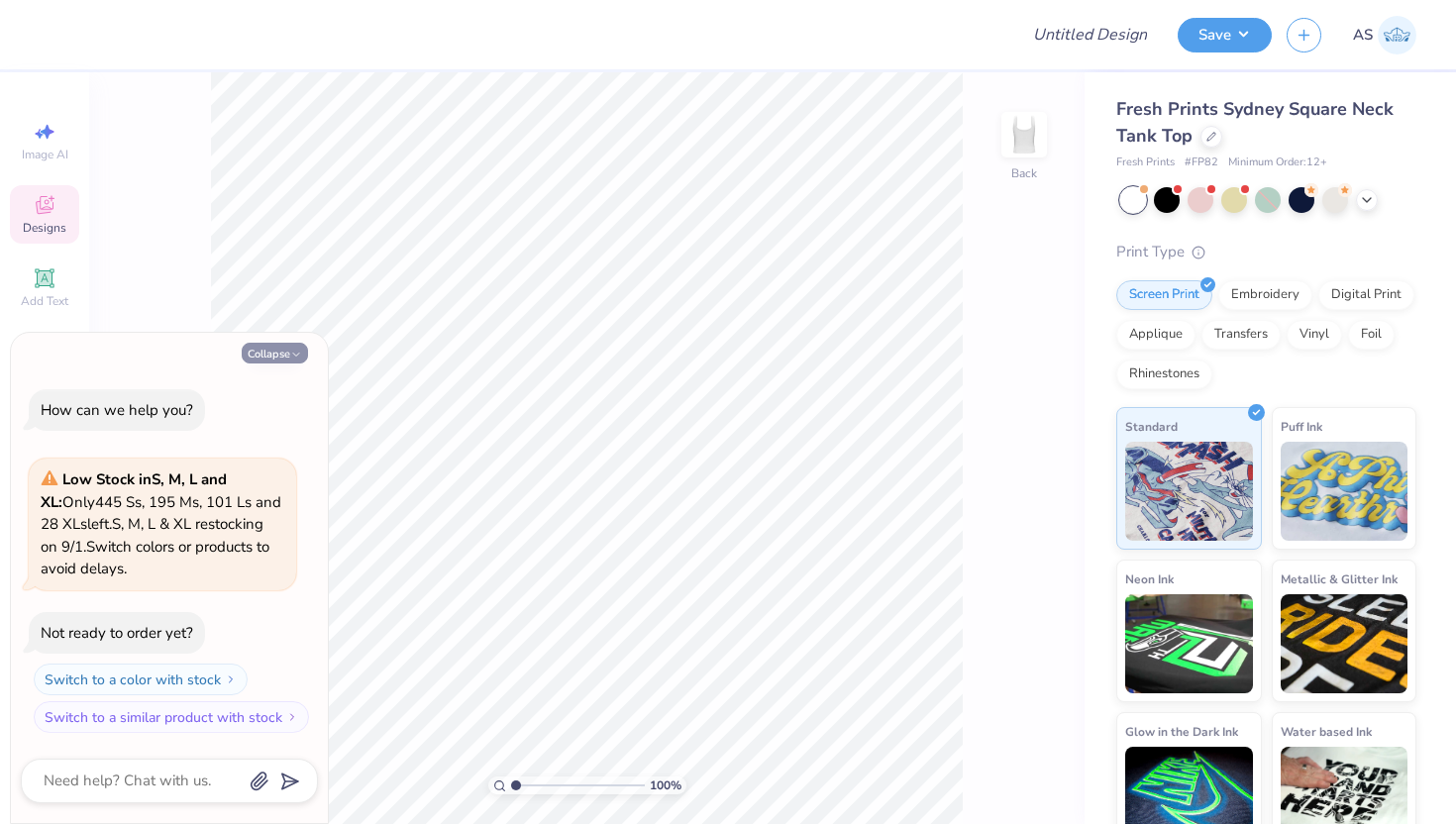 click on "Collapse" at bounding box center (274, 353) 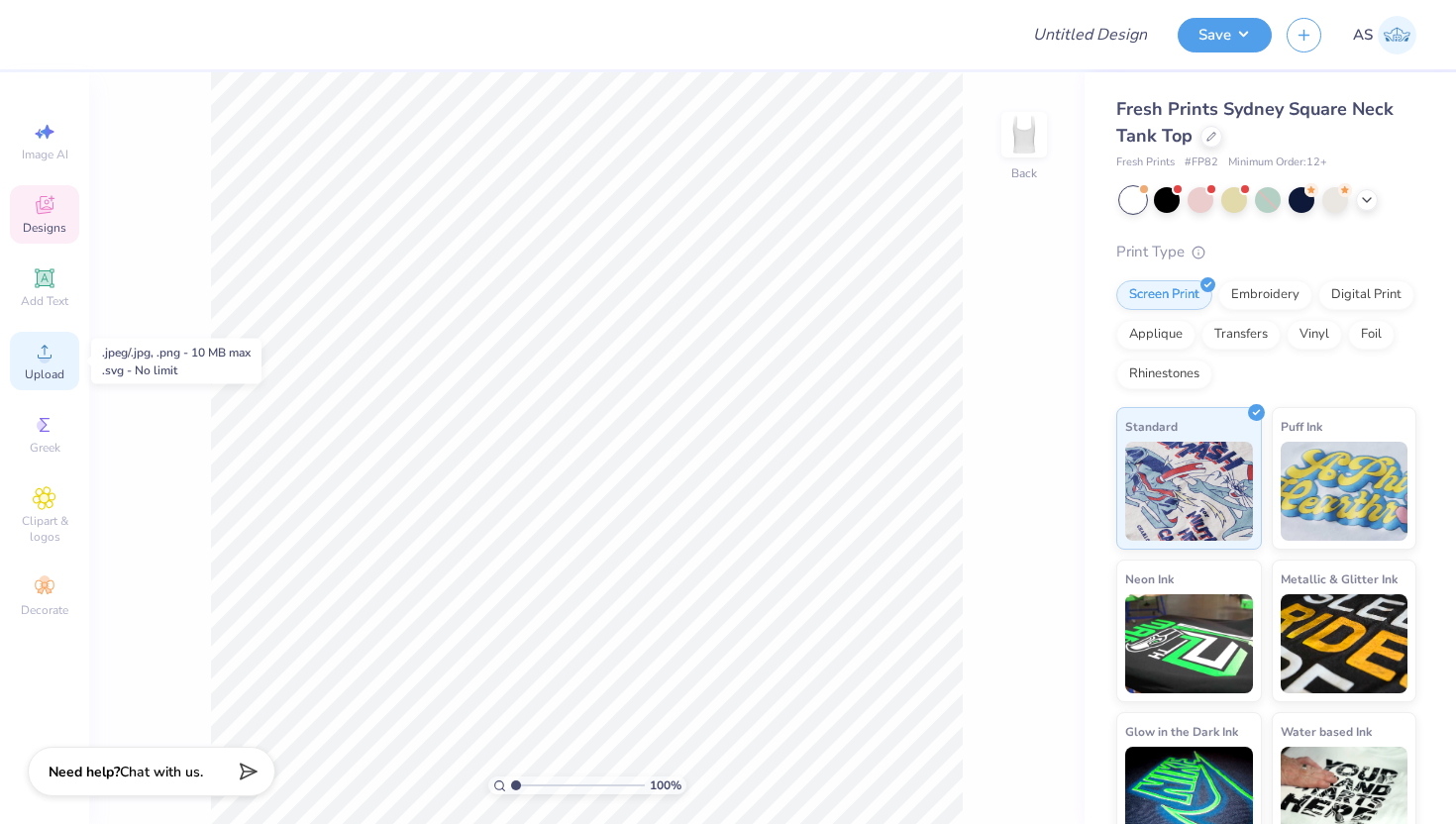 click on "Upload" at bounding box center (45, 360) 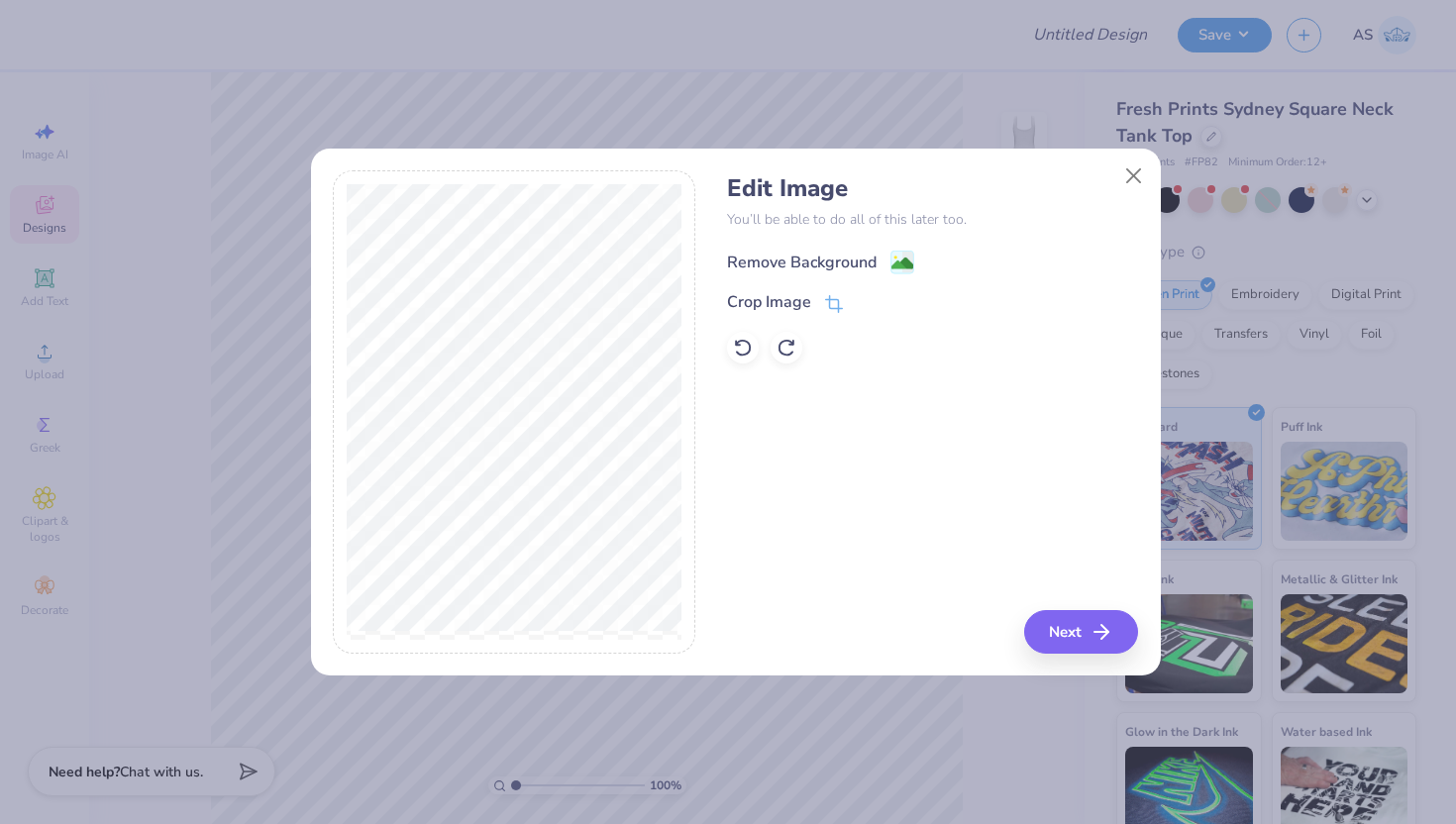 click 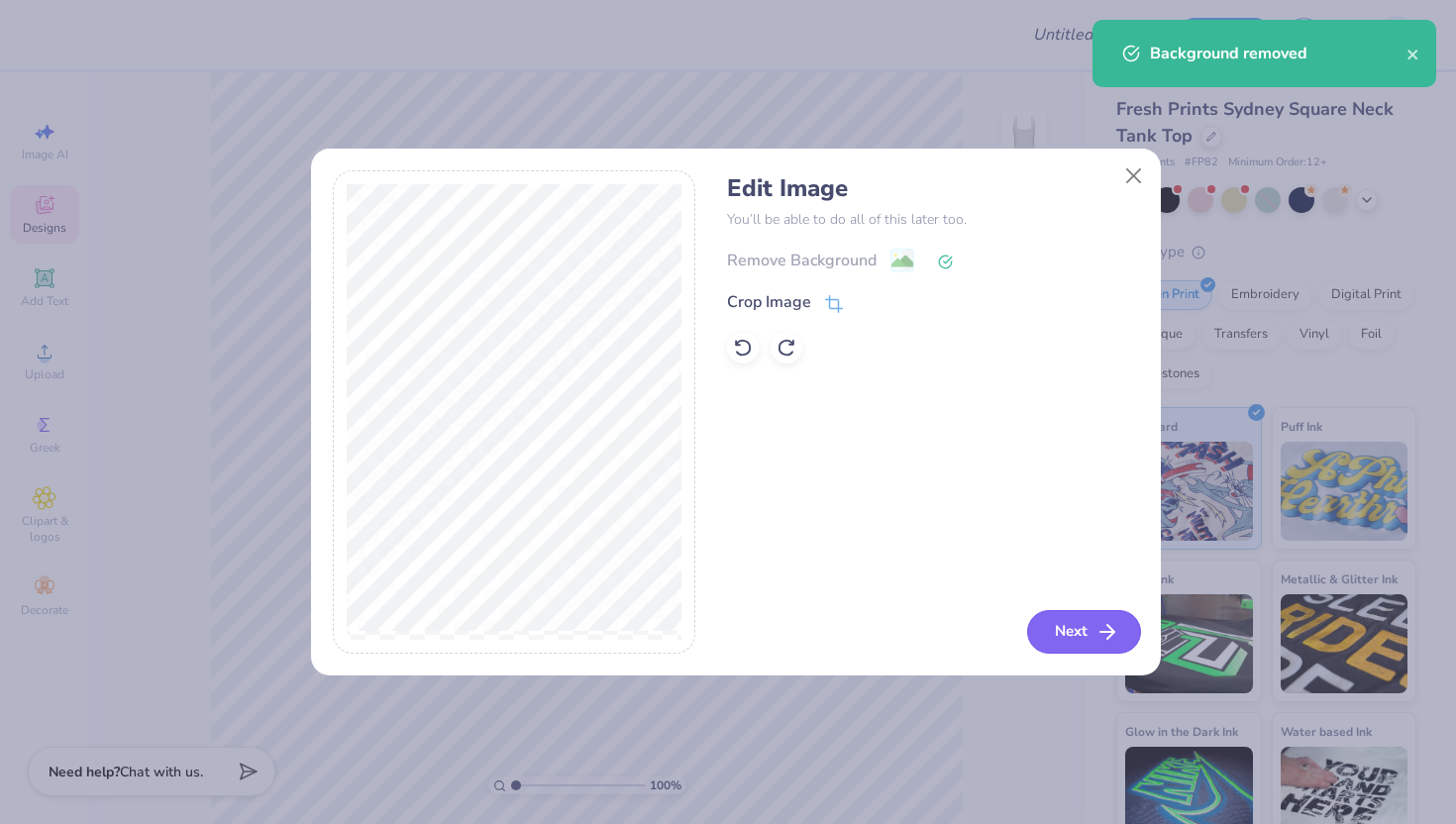 click on "Next" at bounding box center [1084, 632] 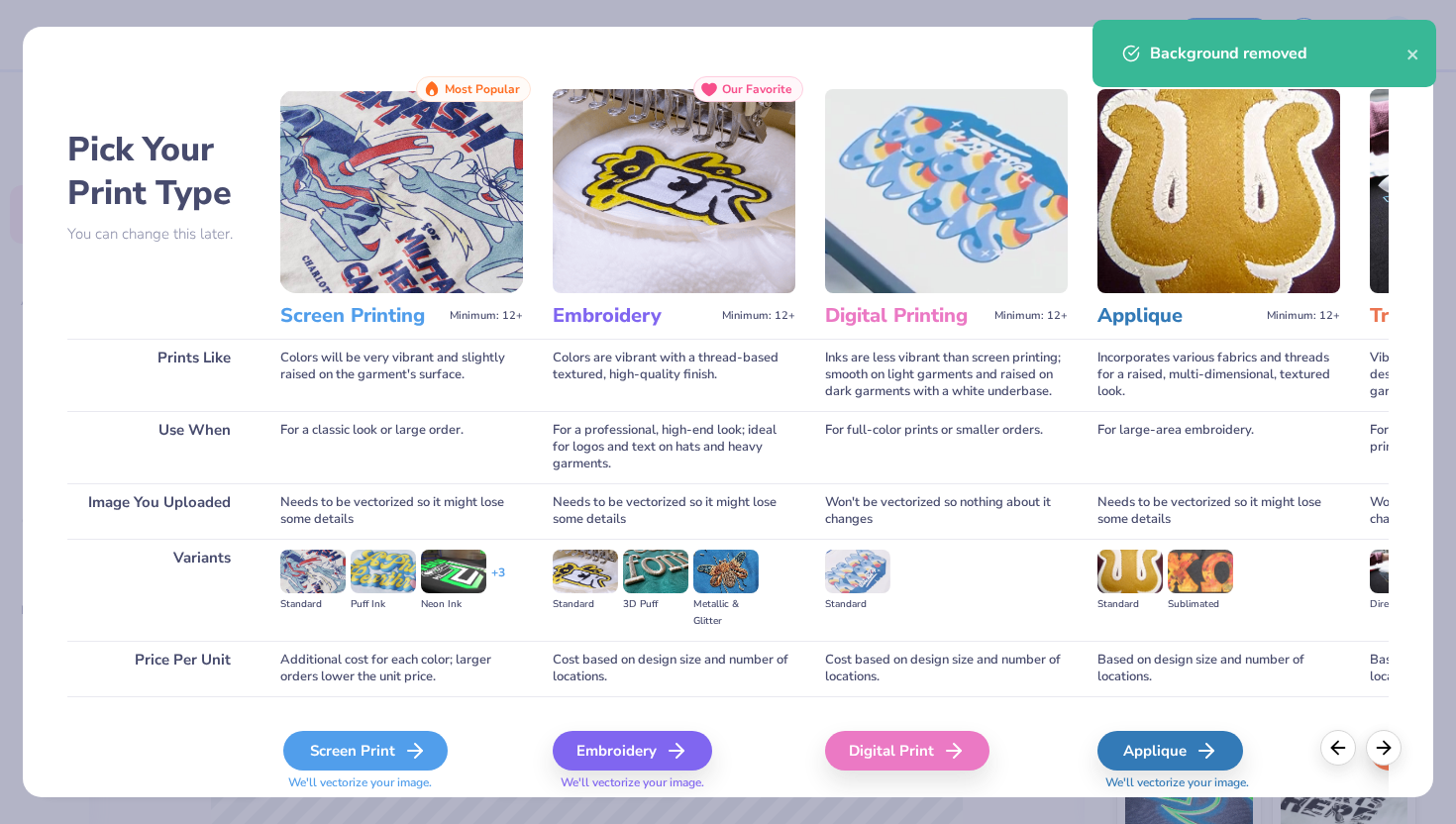 click on "Screen Print" at bounding box center [365, 751] 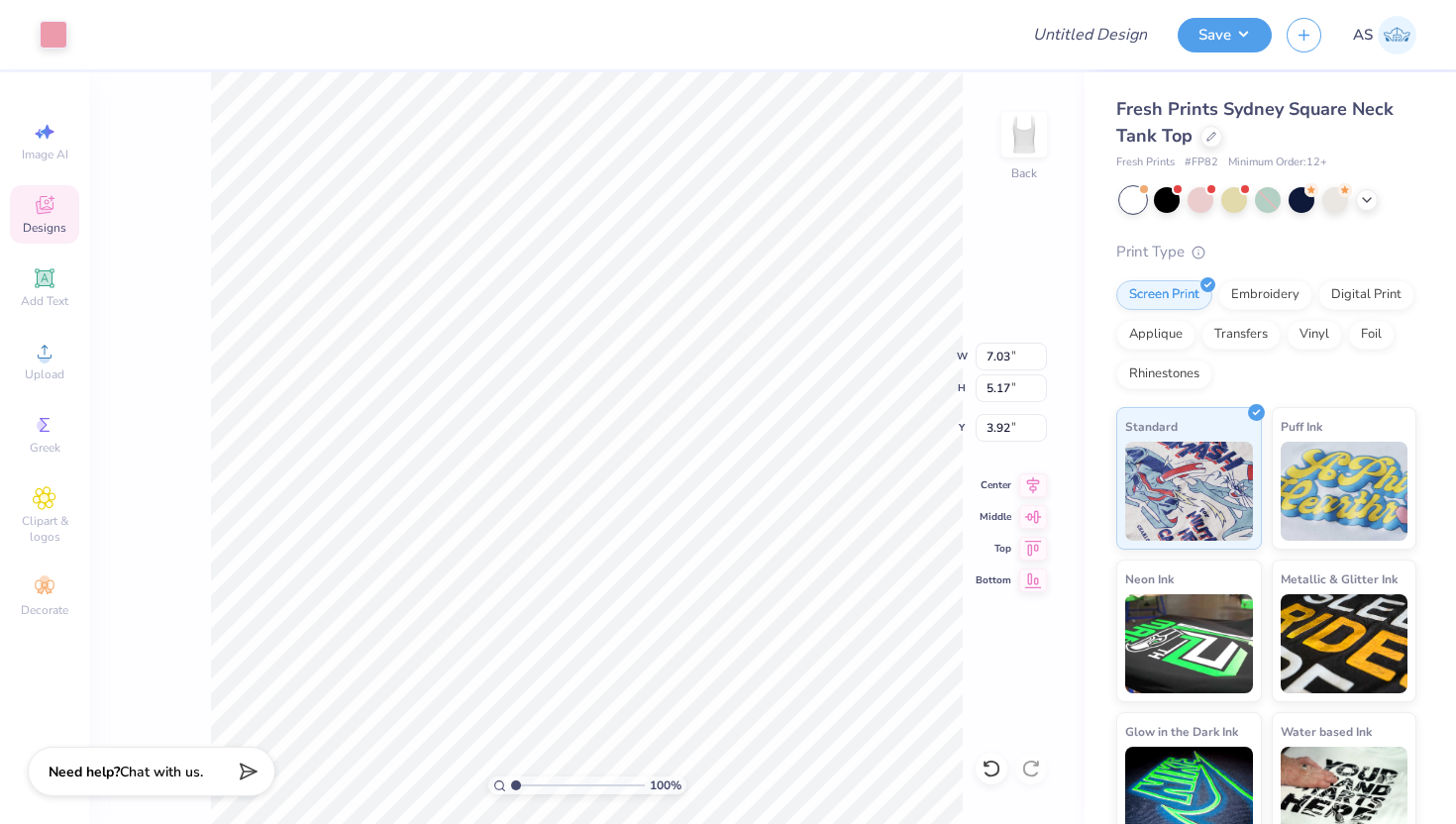 type on "1.33" 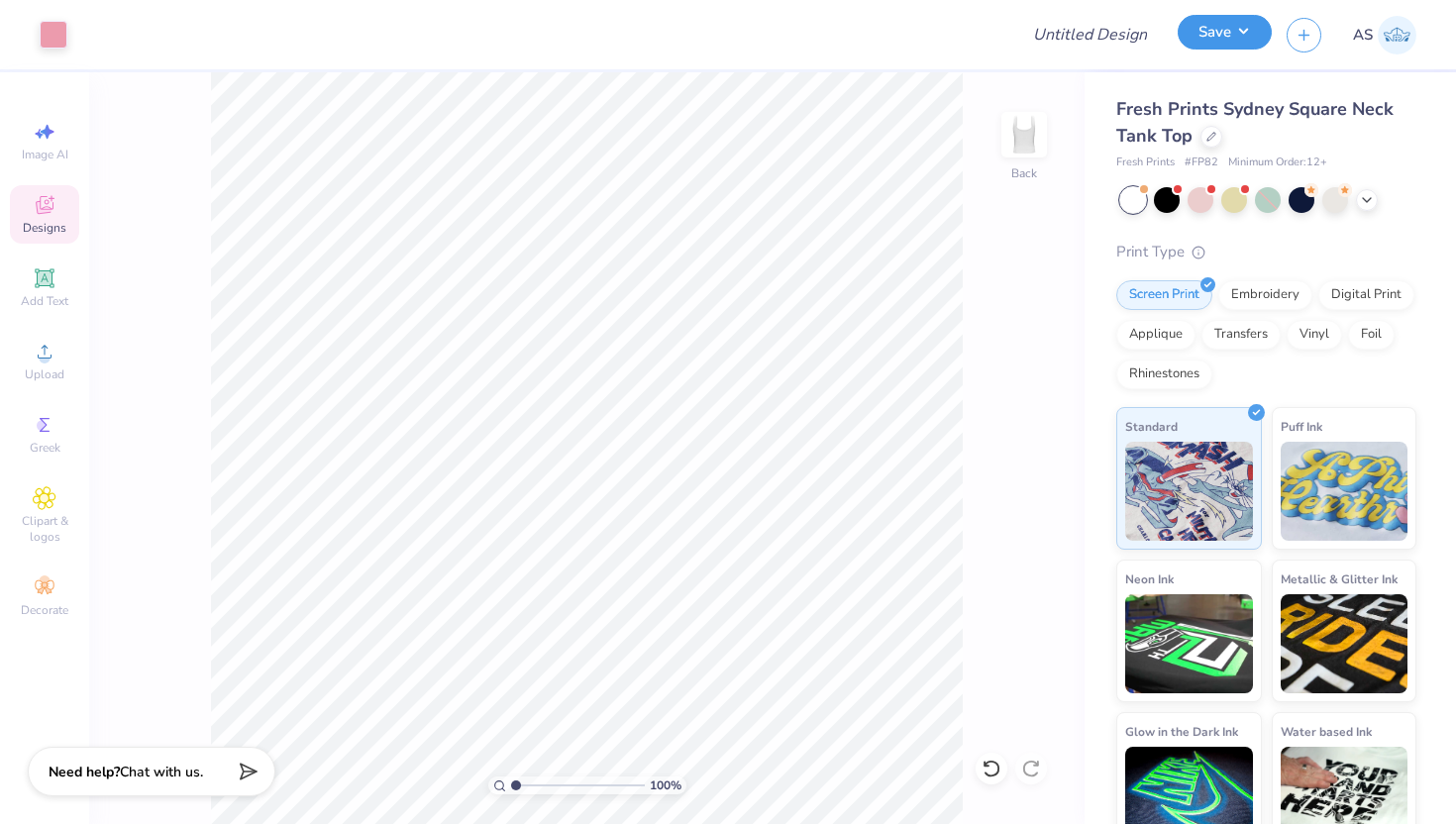click on "Save" at bounding box center (1224, 32) 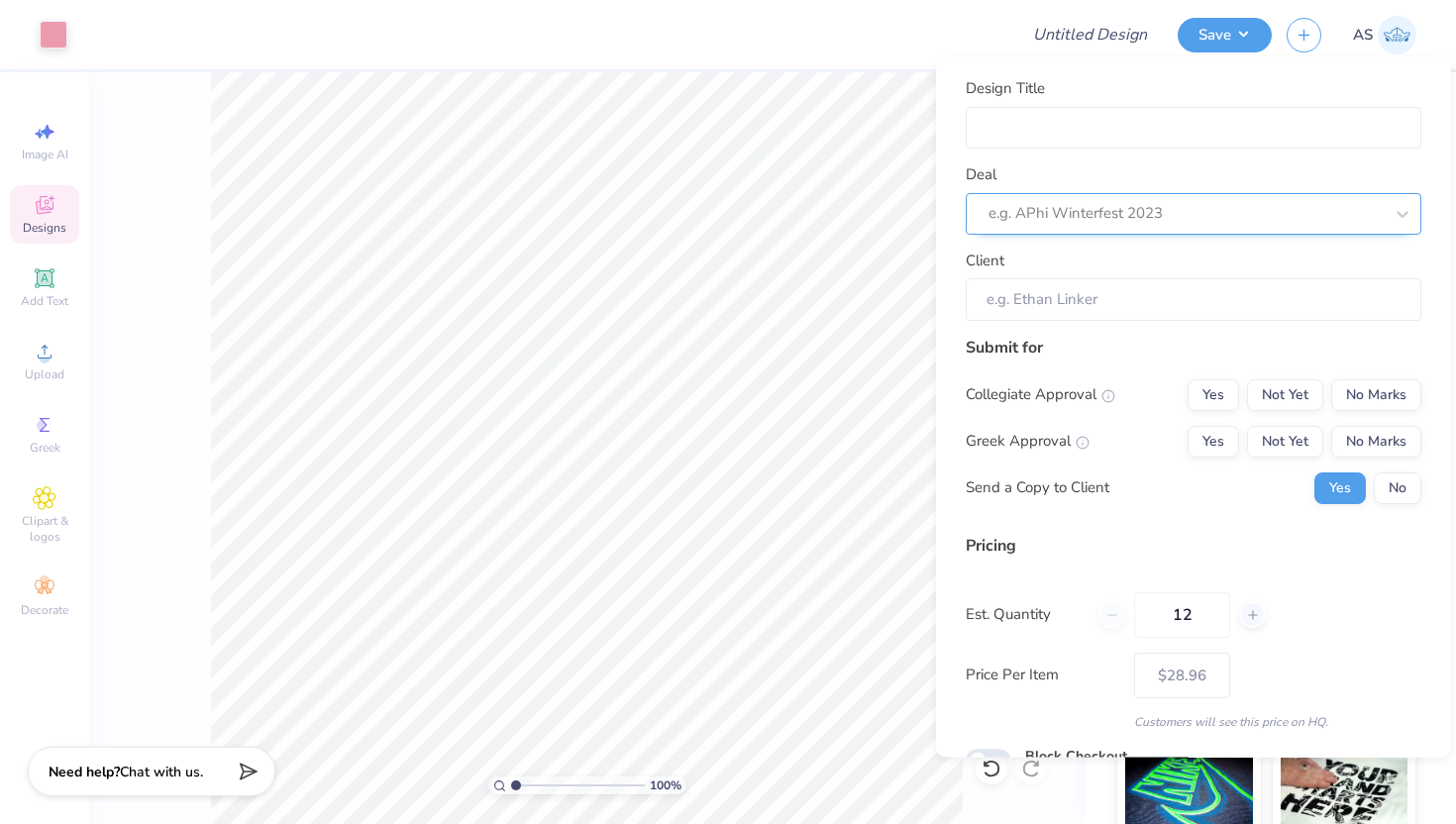 click at bounding box center [1186, 213] 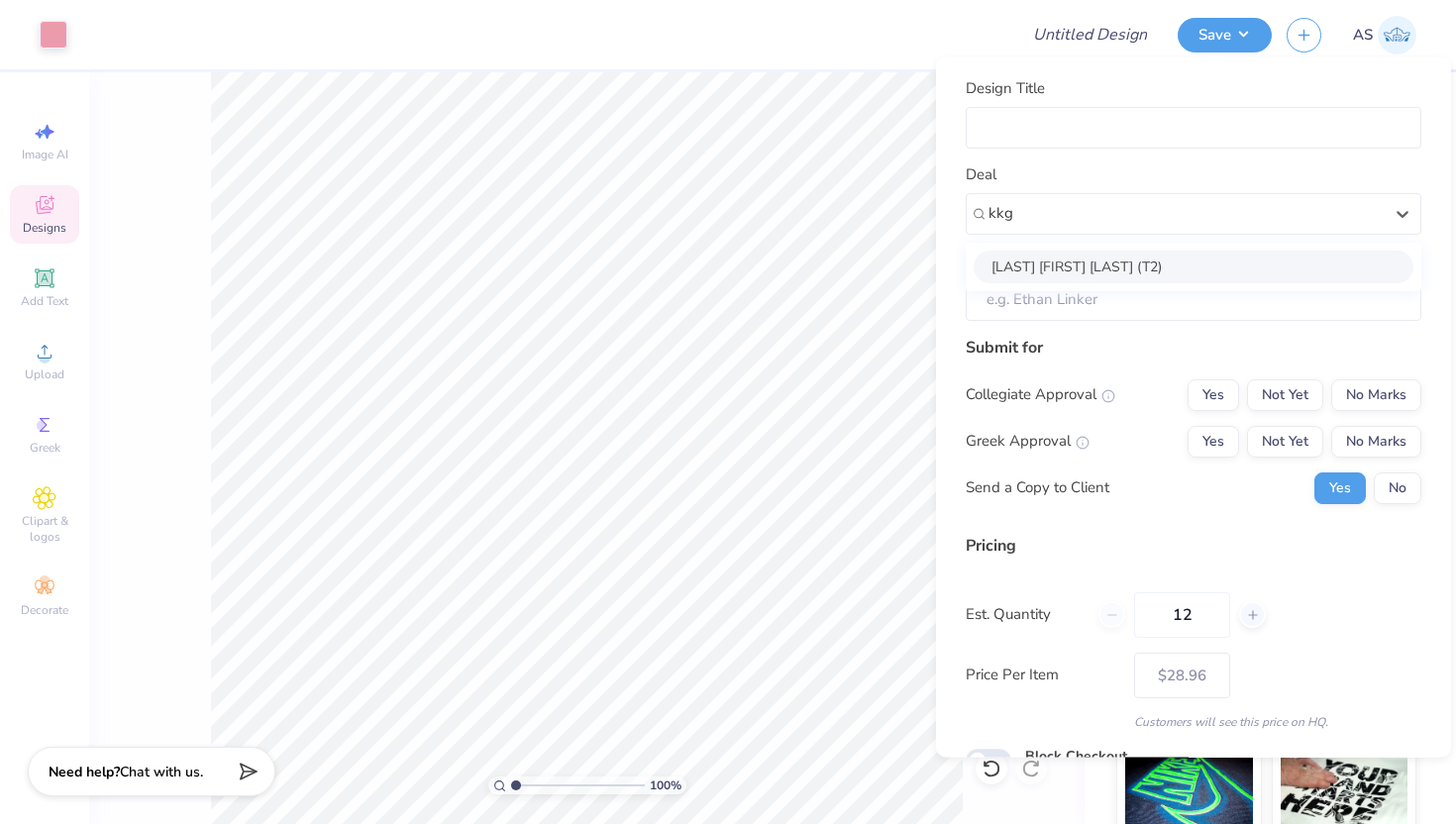 click on "[LAST] [FIRST] [LAST] (T2)" at bounding box center (1194, 265) 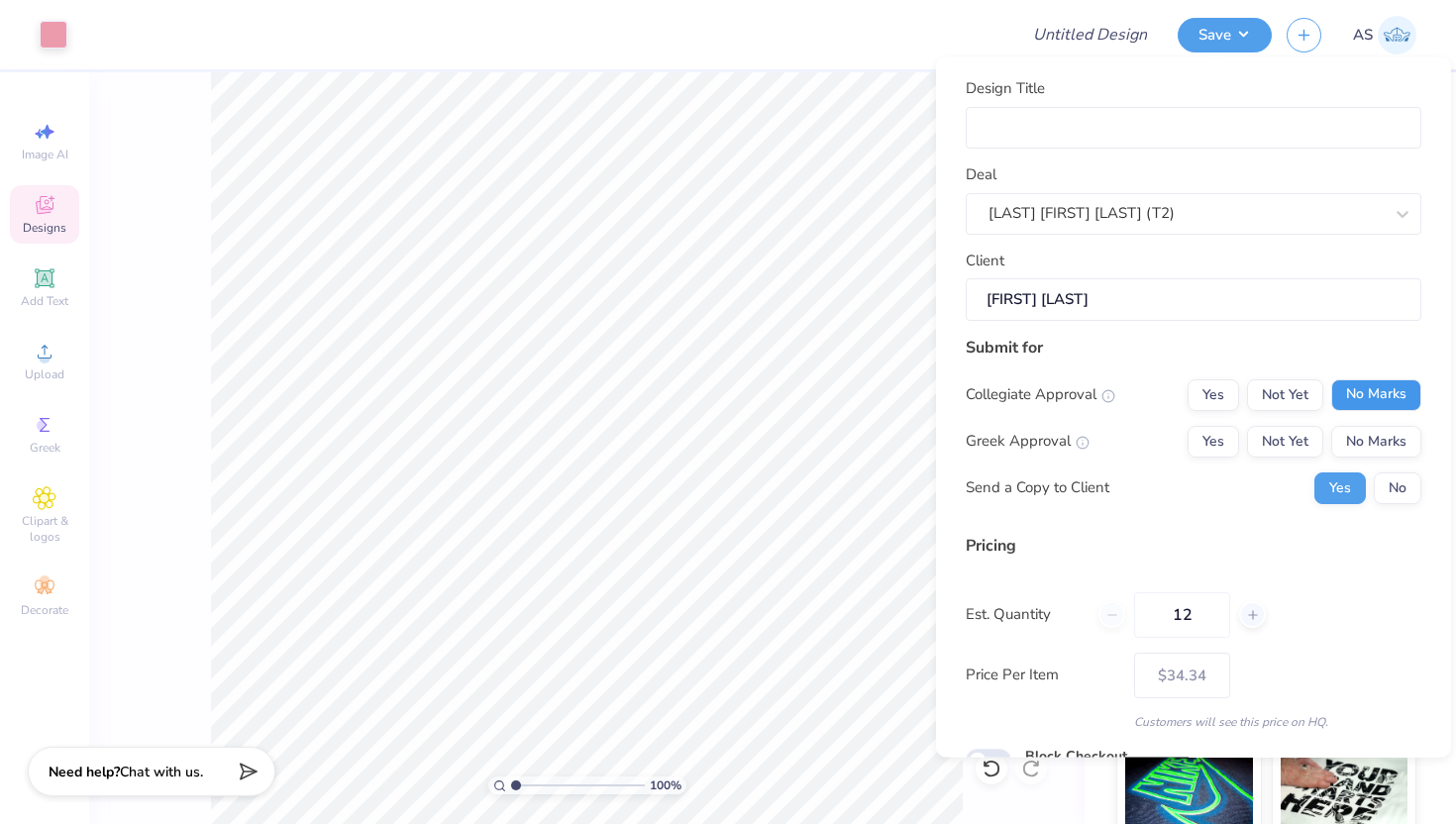 click on "No Marks" at bounding box center (1376, 394) 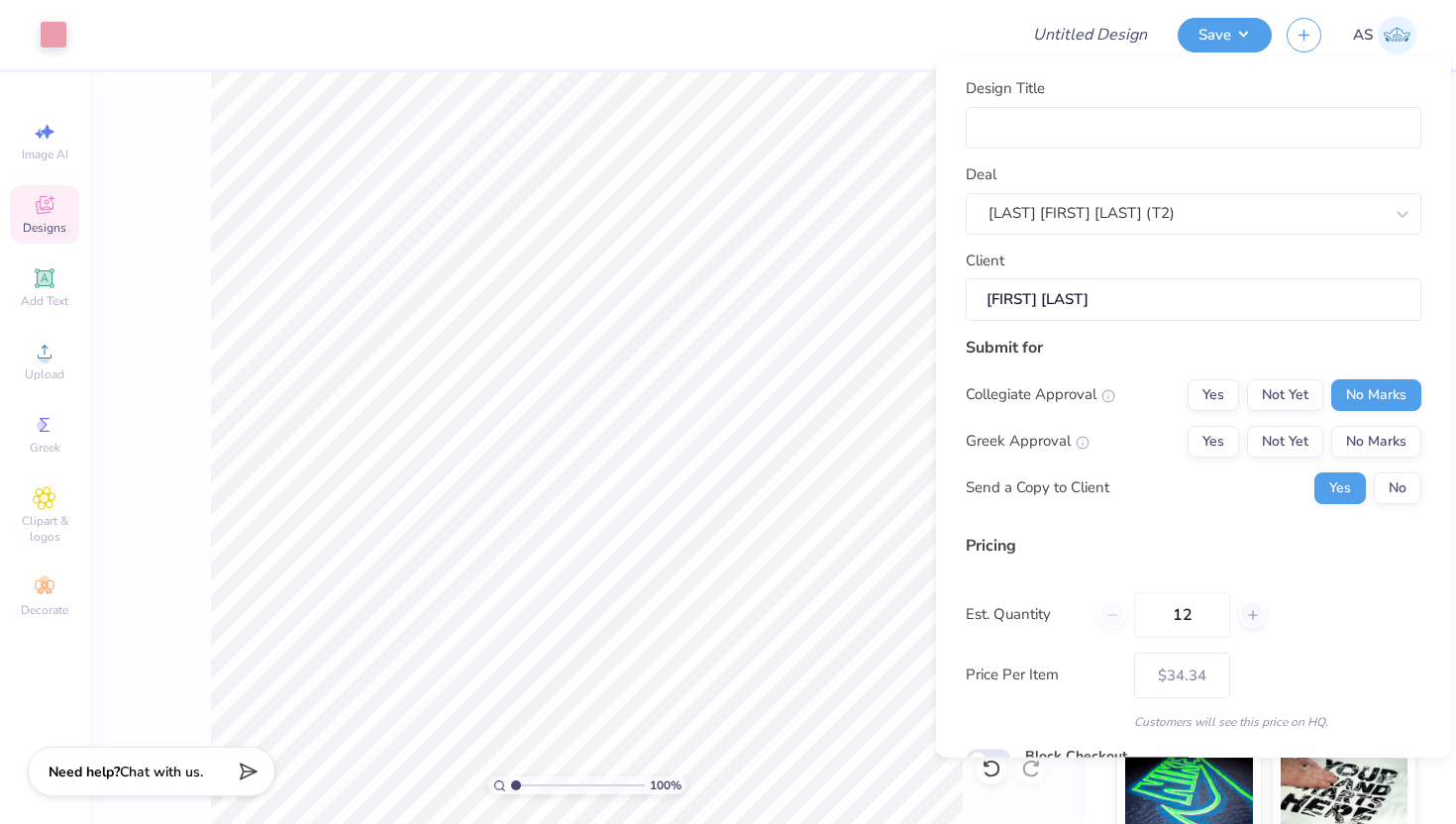 click on "Collegiate Approval Yes Not Yet No Marks Greek Approval Yes Not Yet No Marks Send a Copy to Client Yes No" at bounding box center [1194, 441] 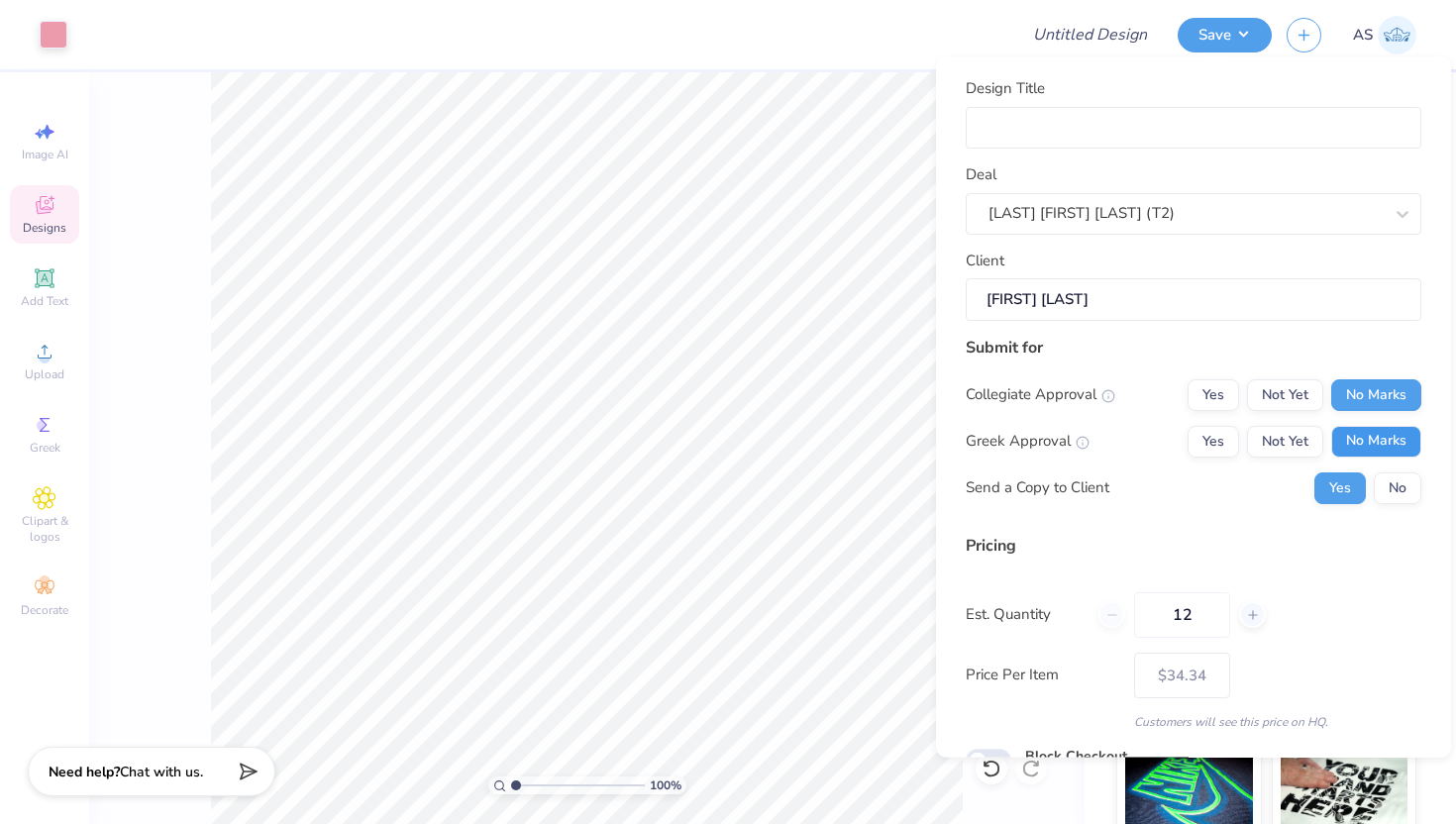 click on "No Marks" at bounding box center [1376, 441] 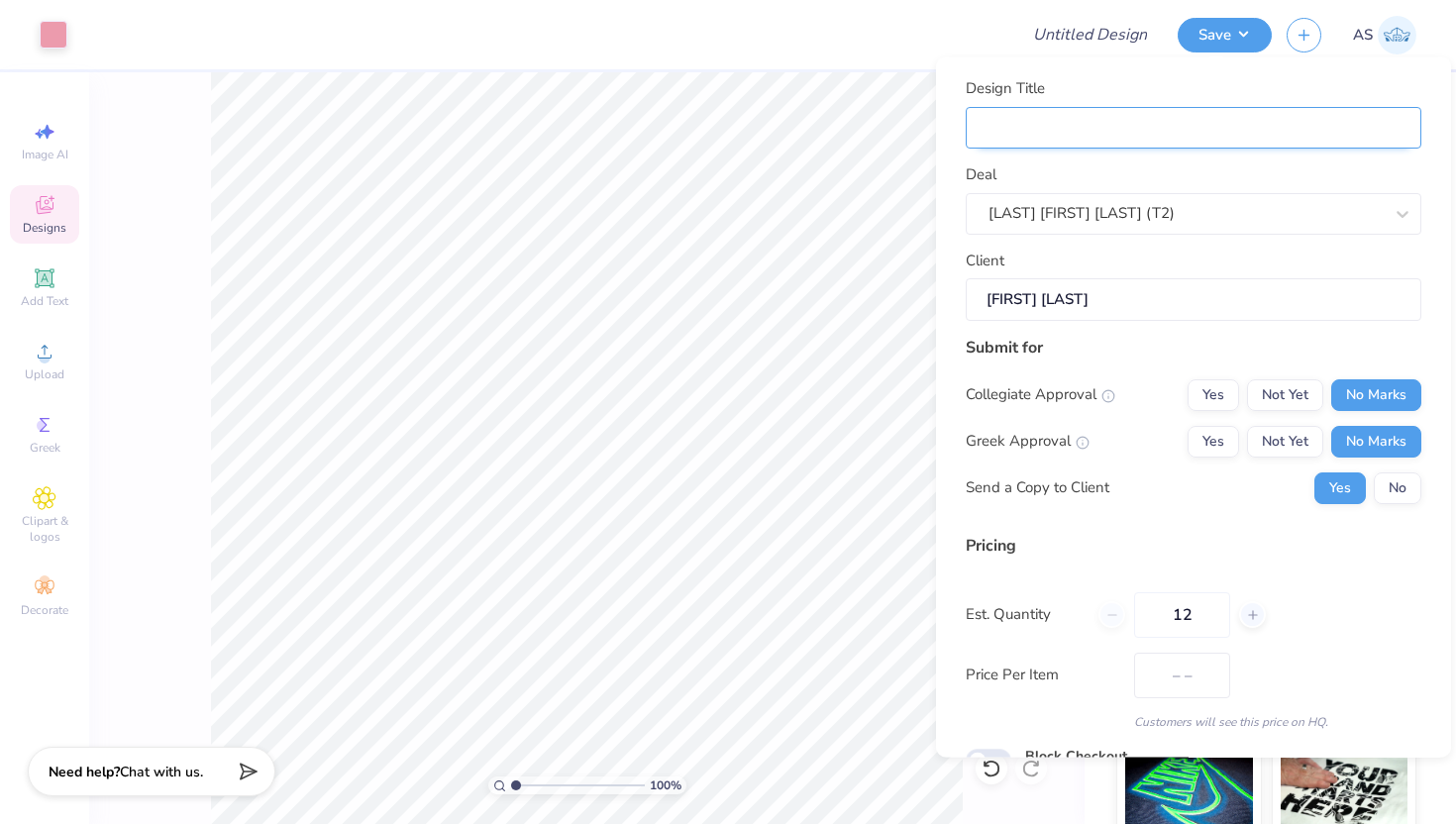 type on "$28.96" 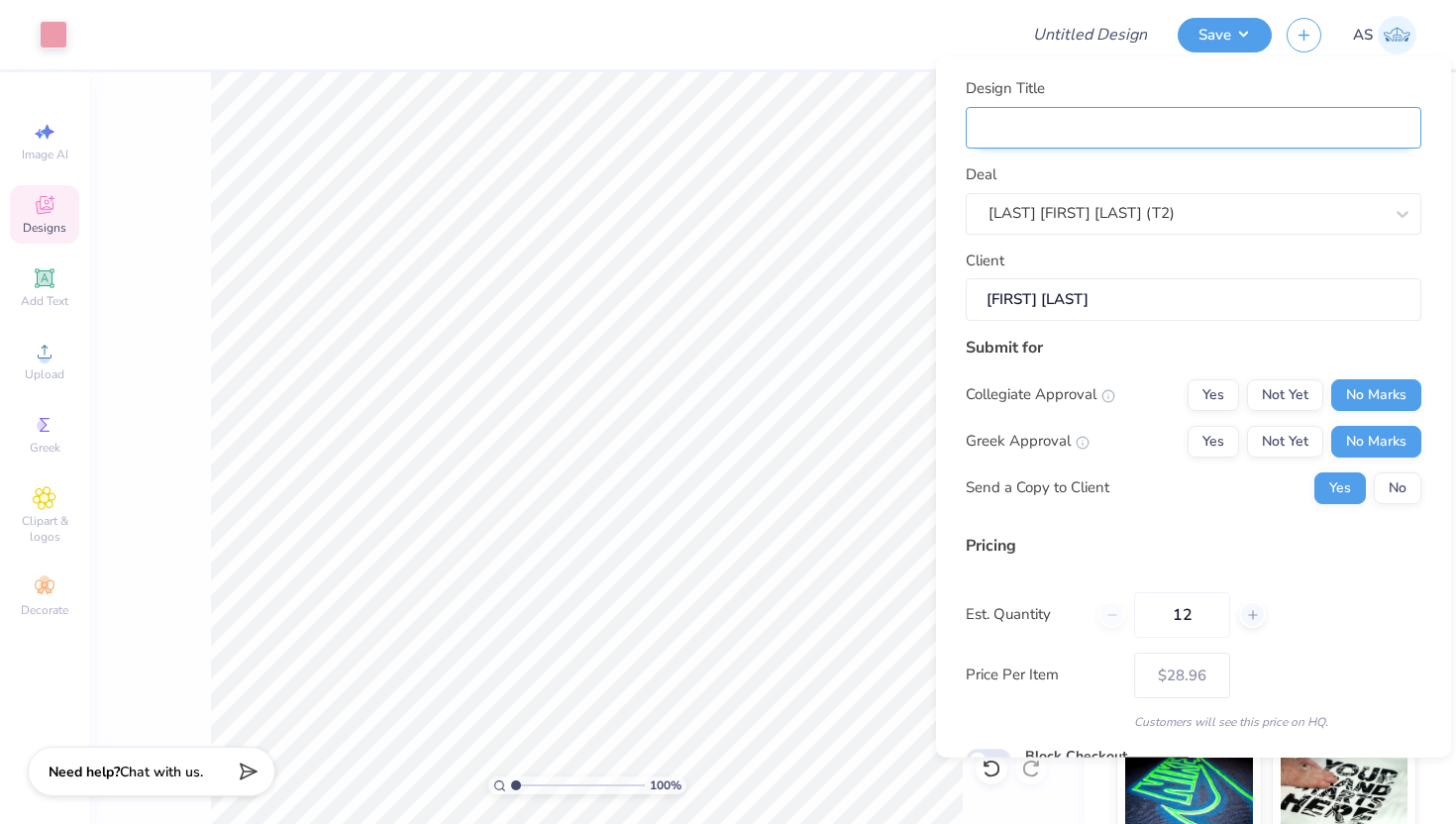 click on "Design Title" at bounding box center [1194, 127] 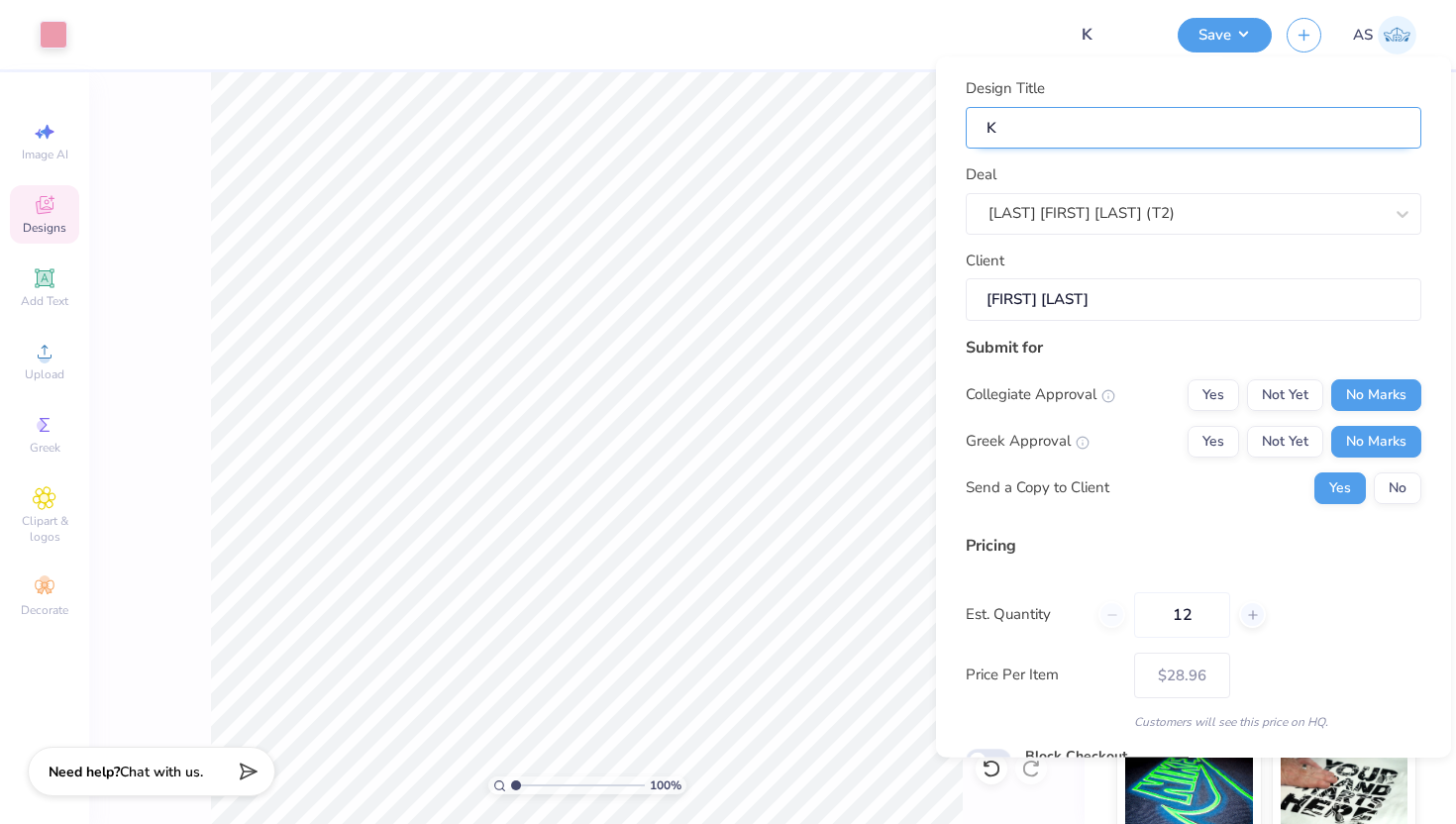 type on "KK" 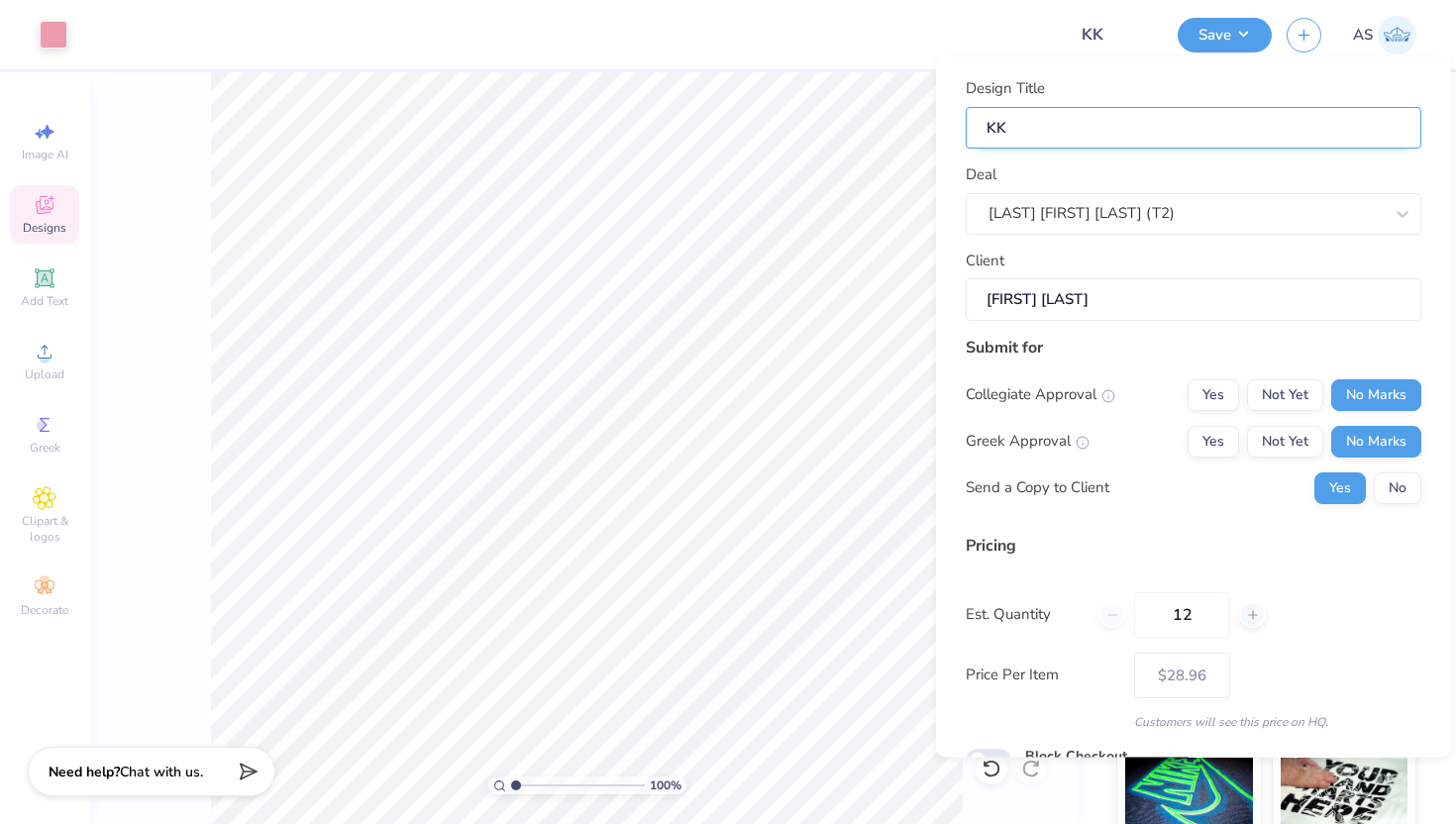type on "KKg" 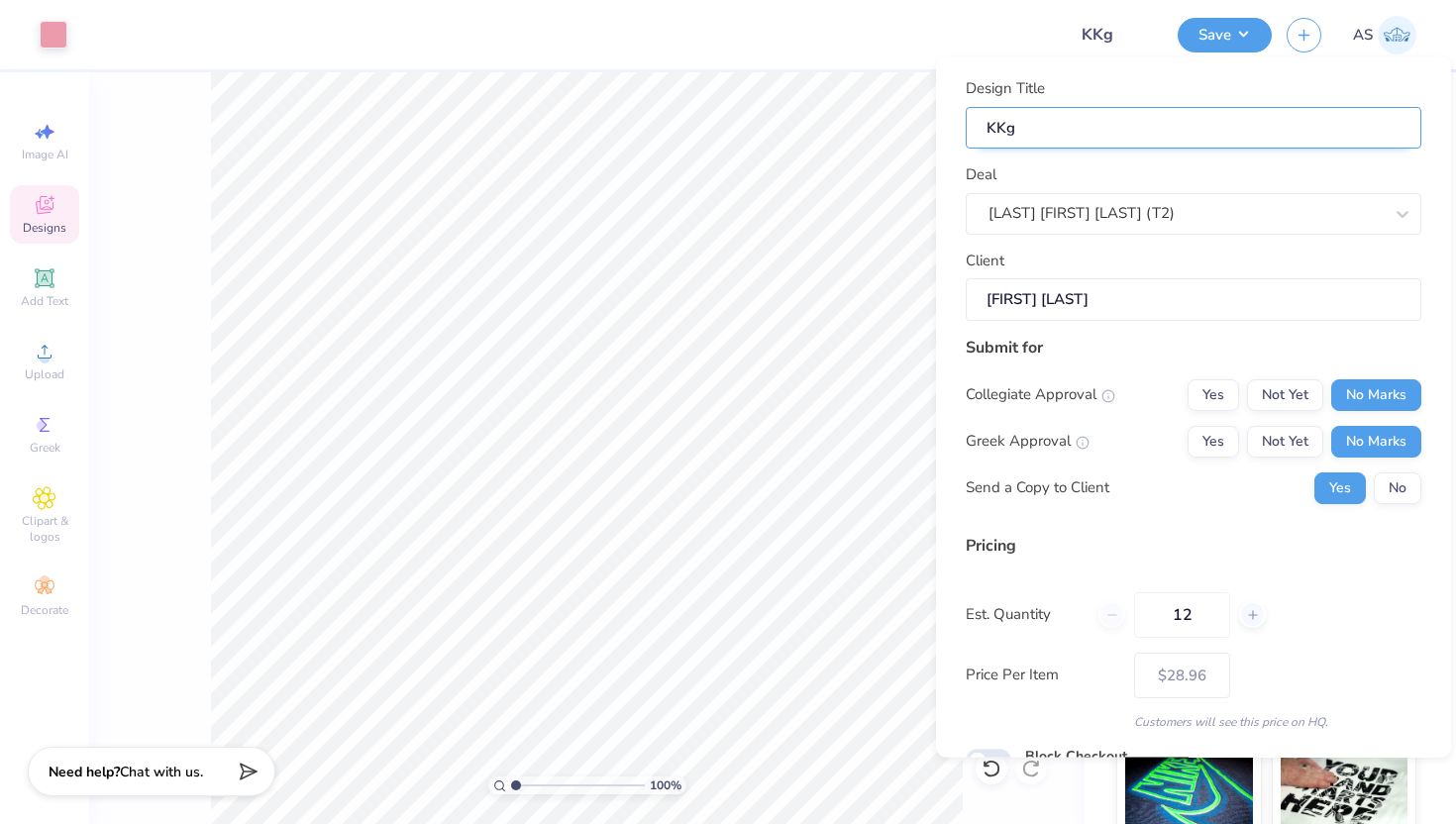 type on "KKg" 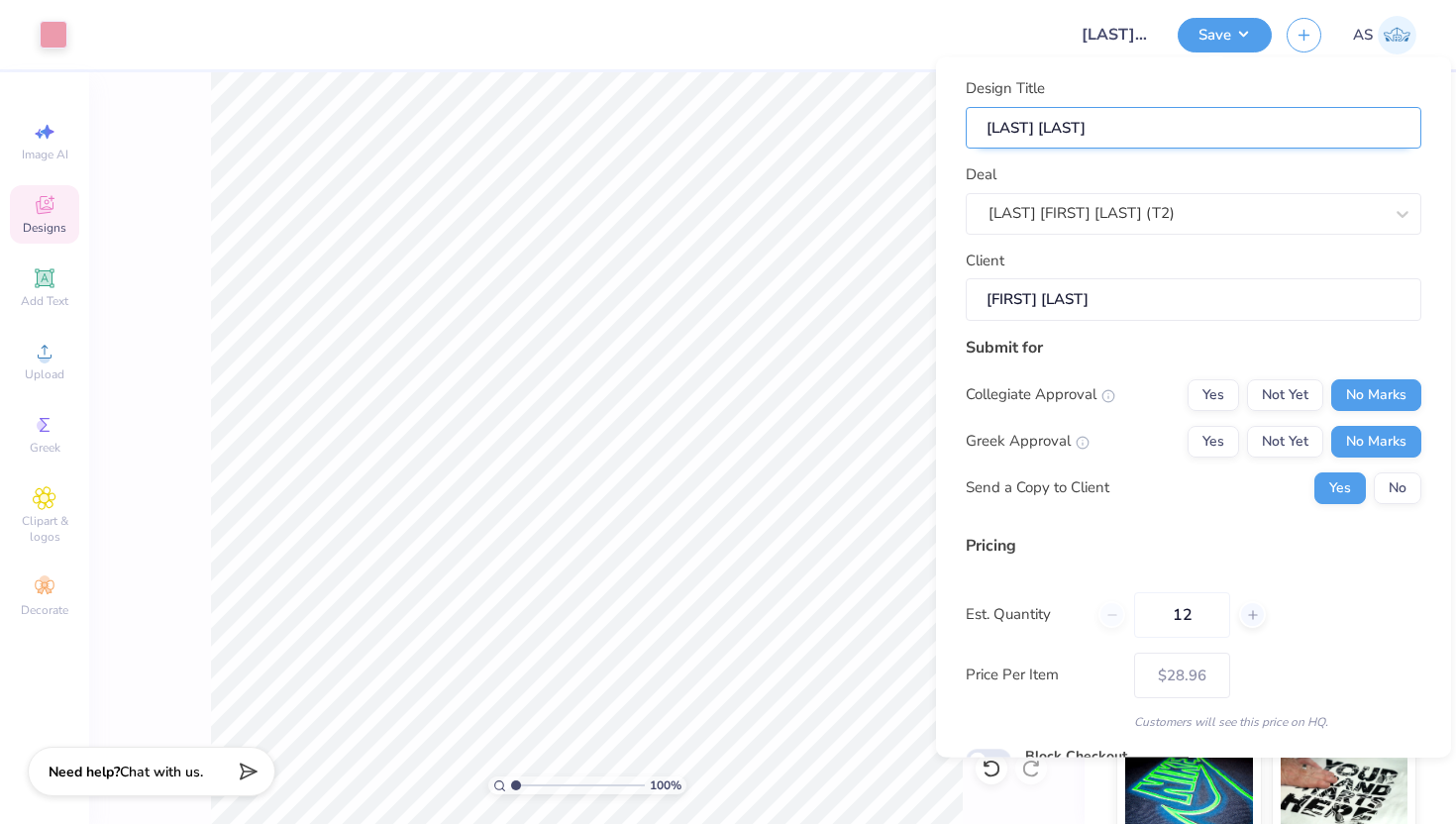 type on "[LAST] [LAST]" 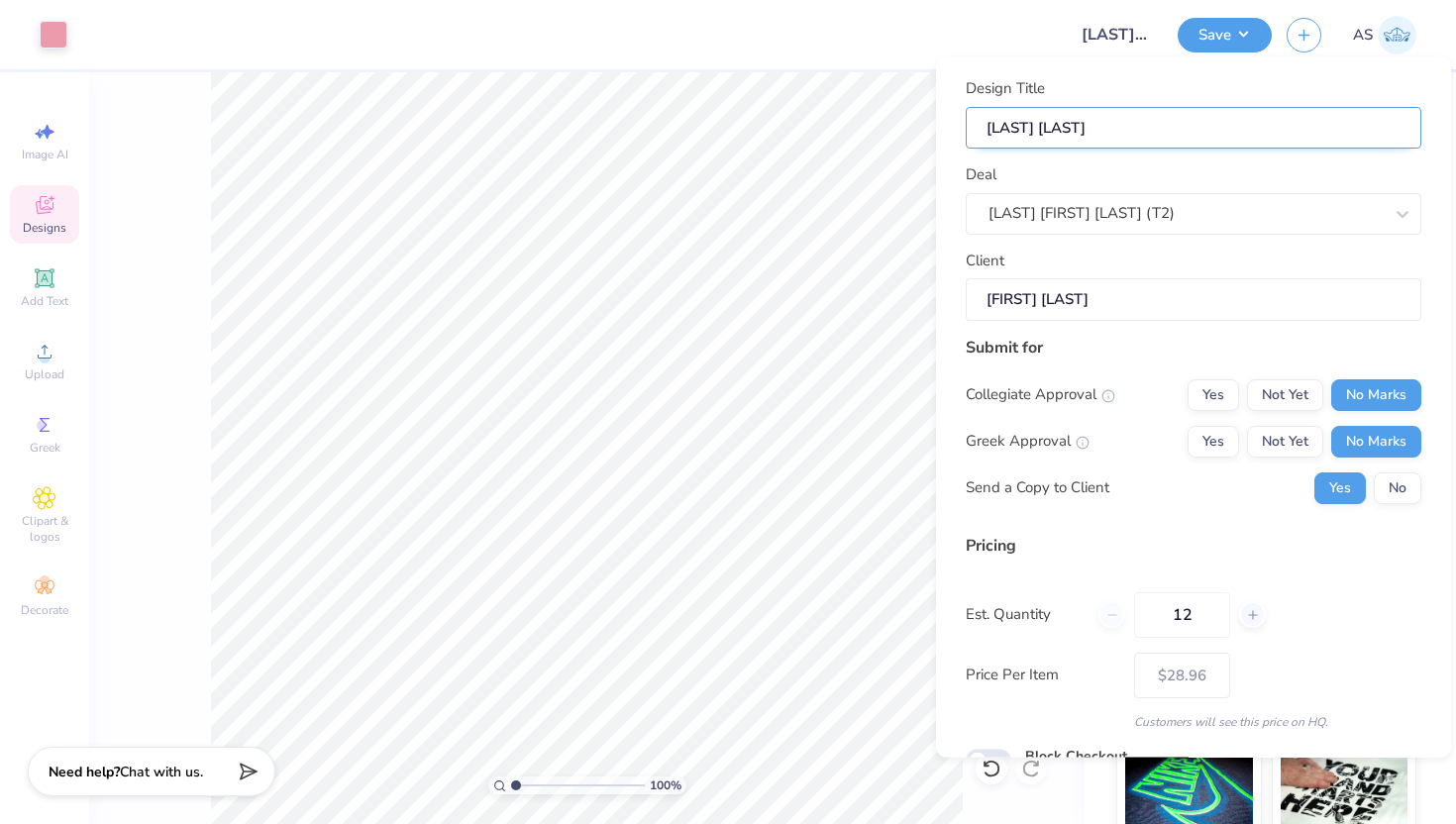 type on "[LAST] [LAST]" 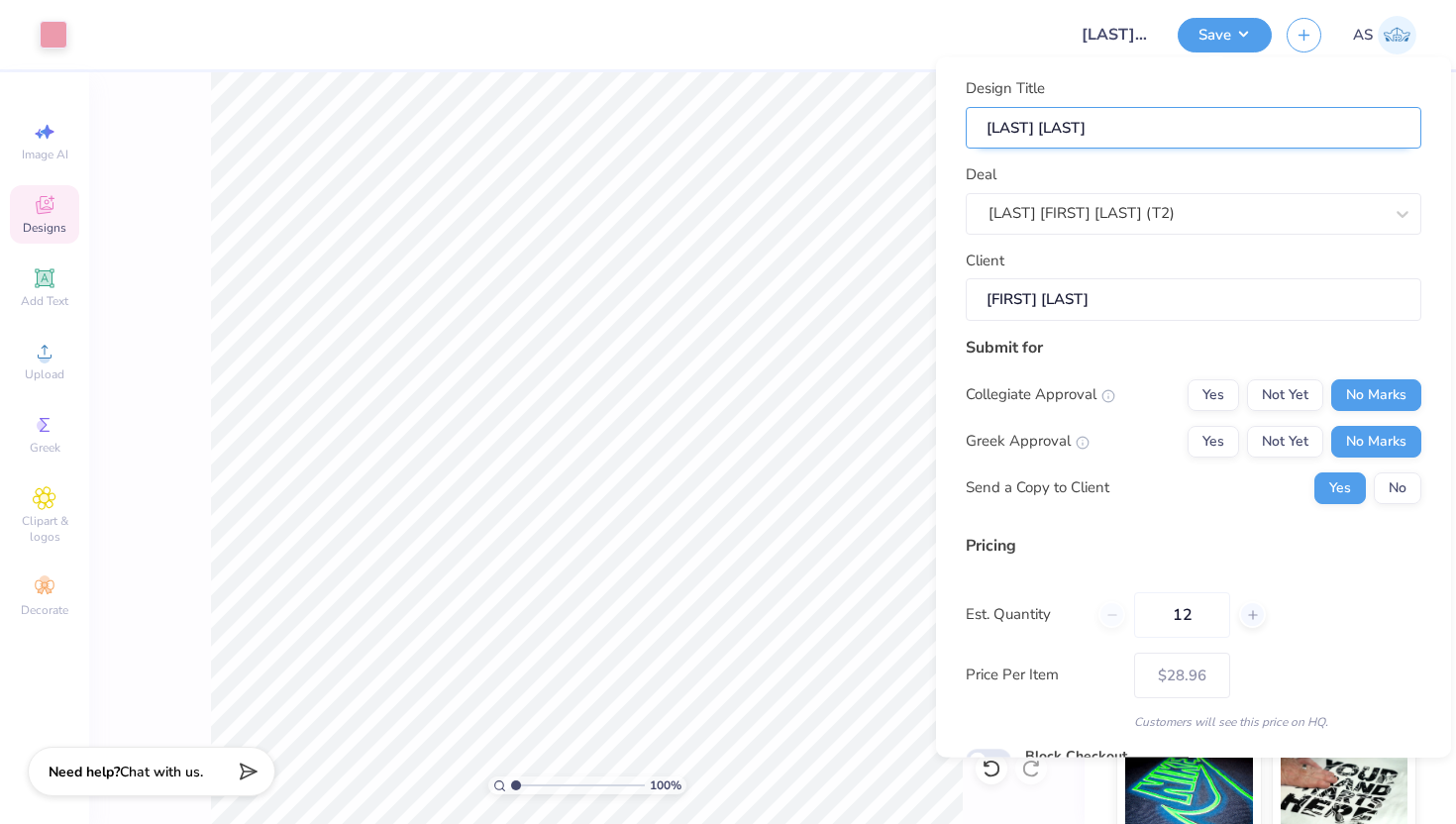 type on "KKg" 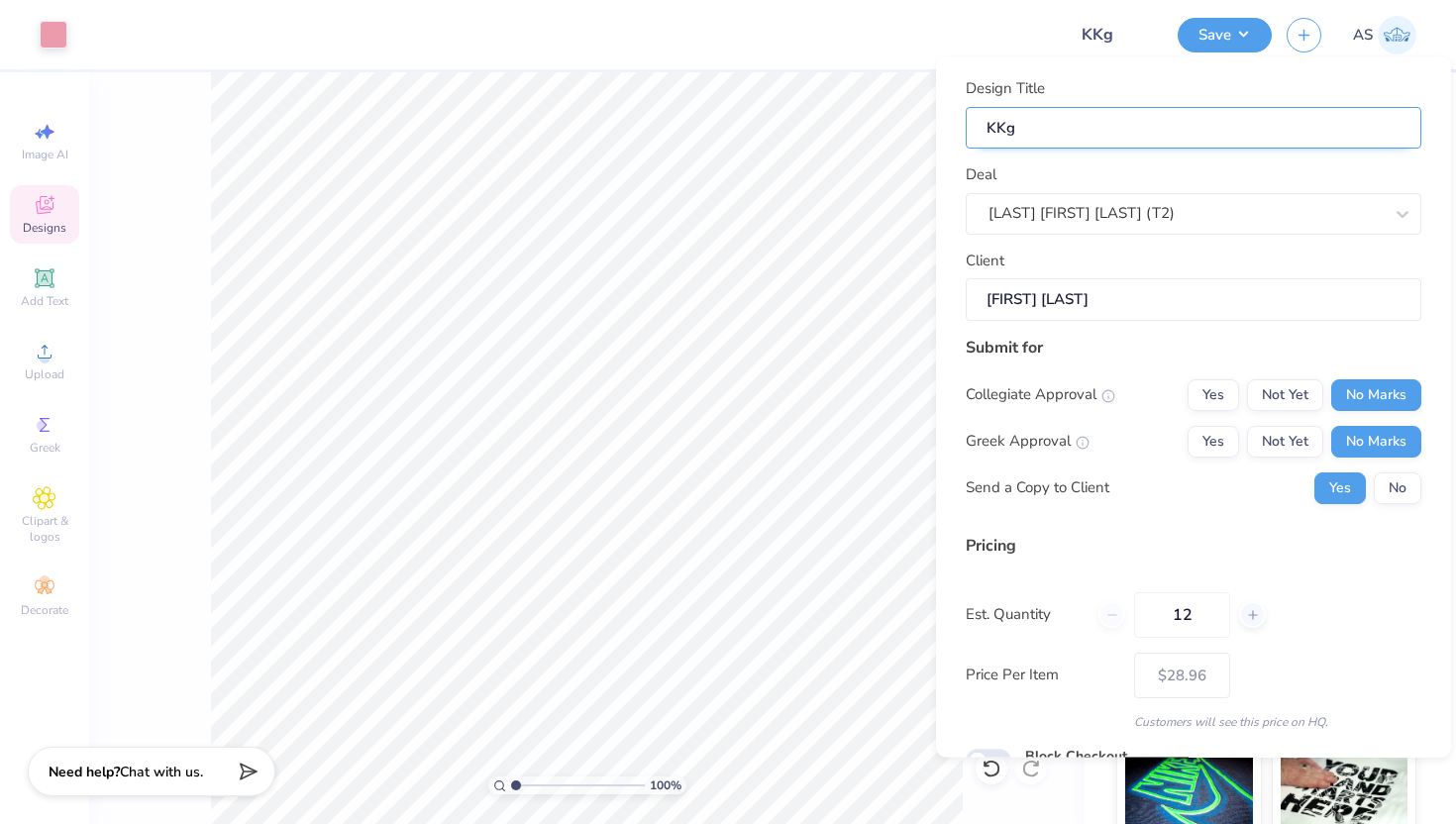 type on "KKg" 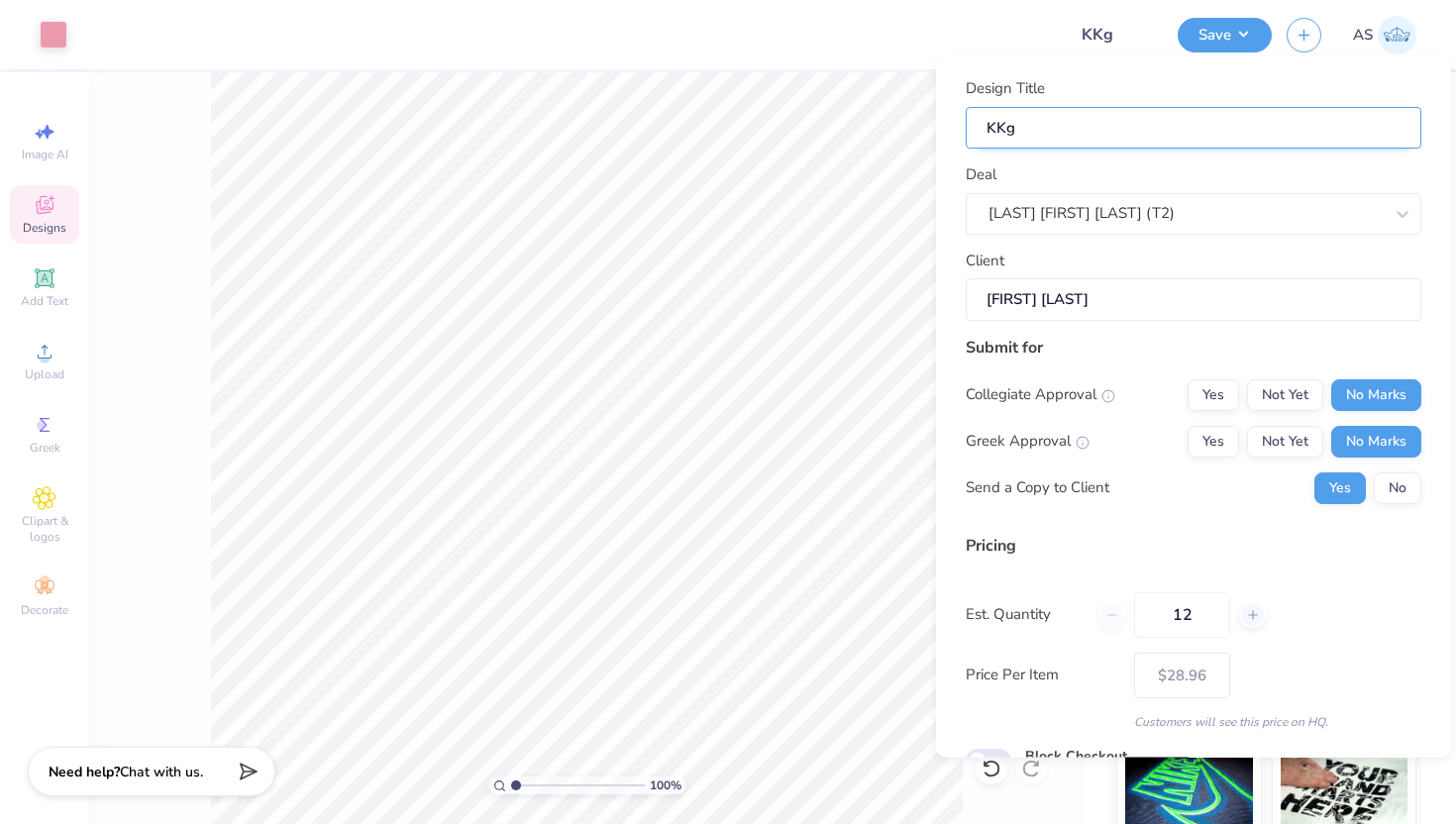 type on "KK" 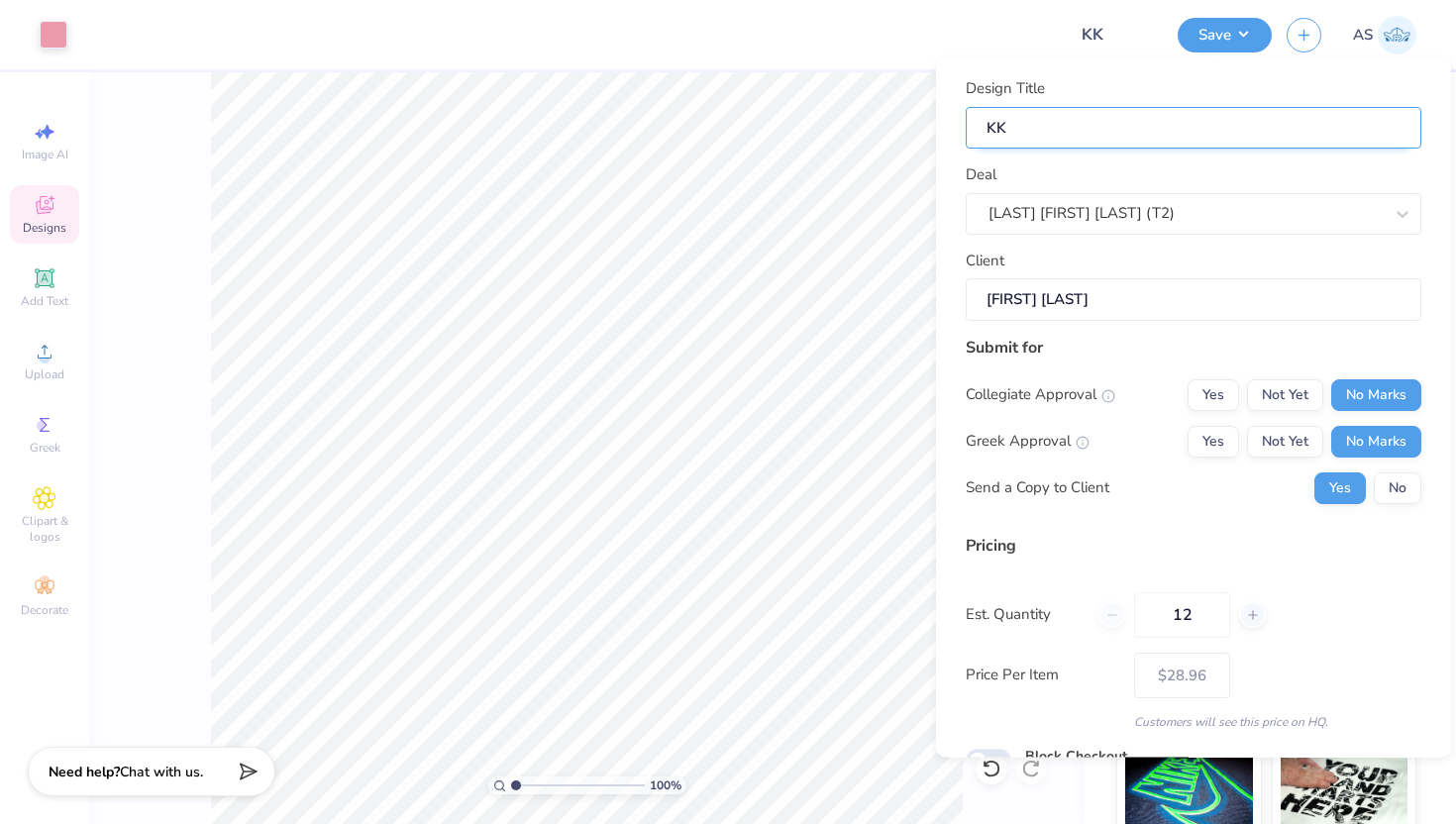 type on "KKG" 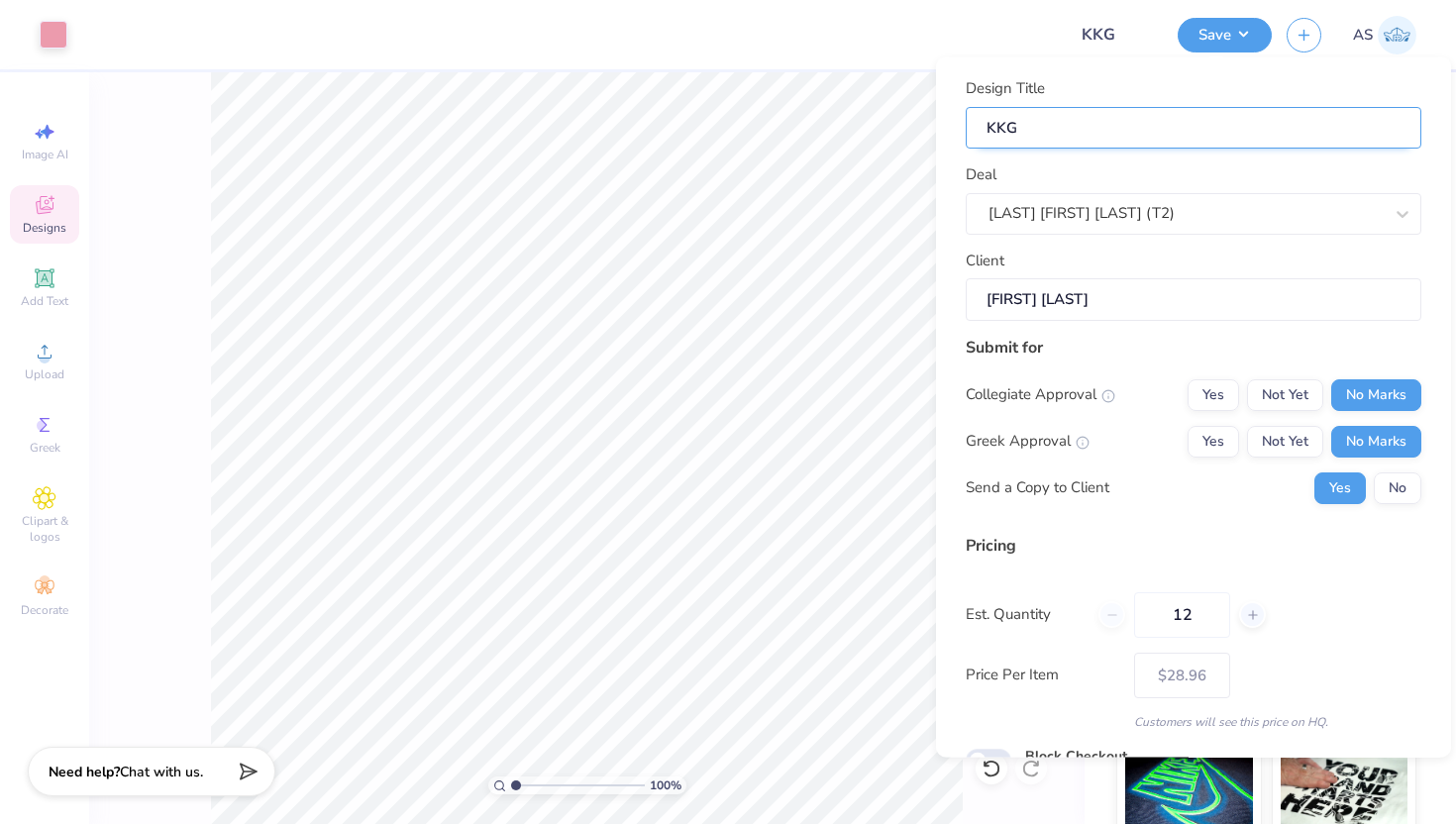 type on "KKG" 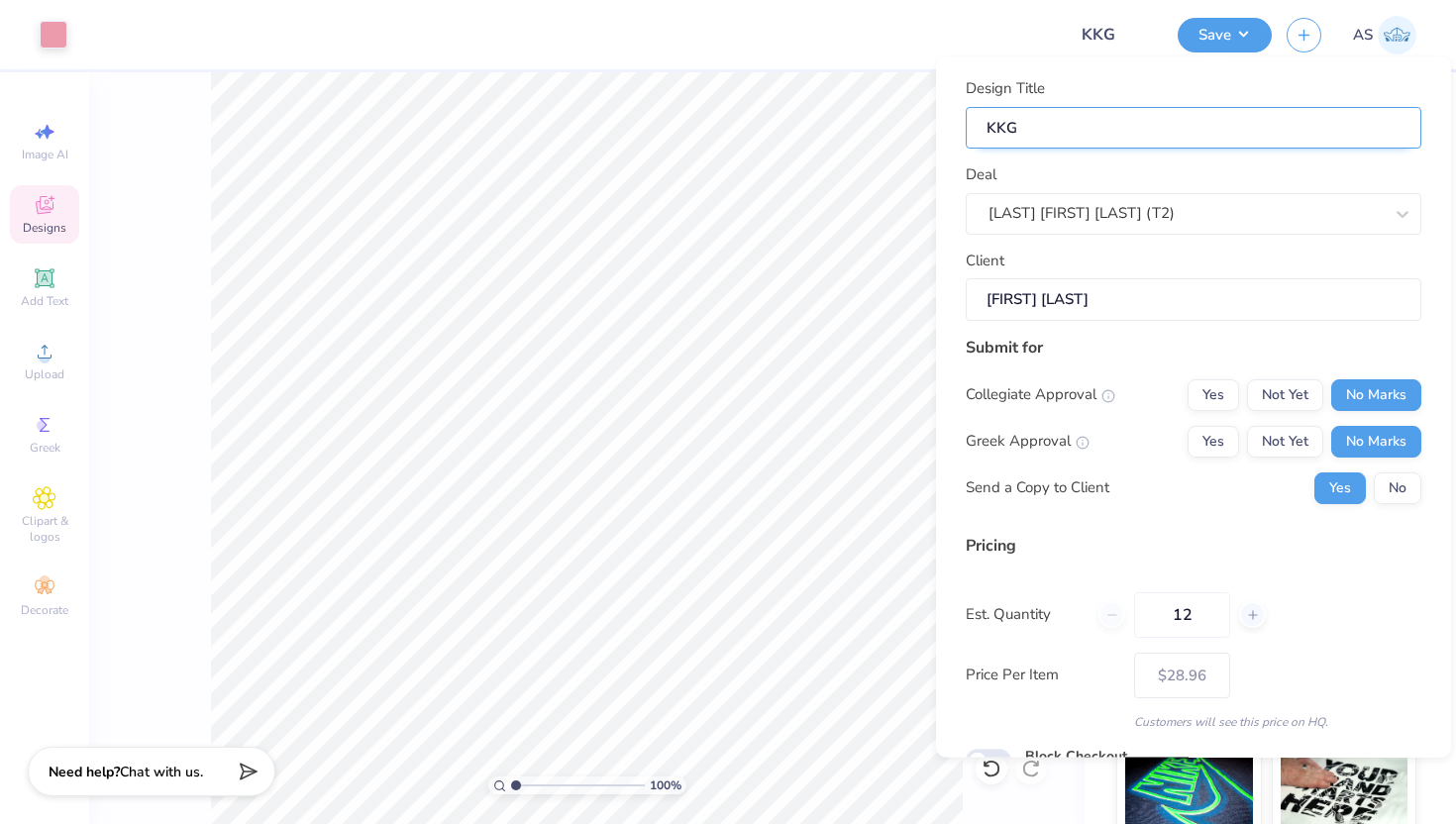 type on "[LAST] [LAST]" 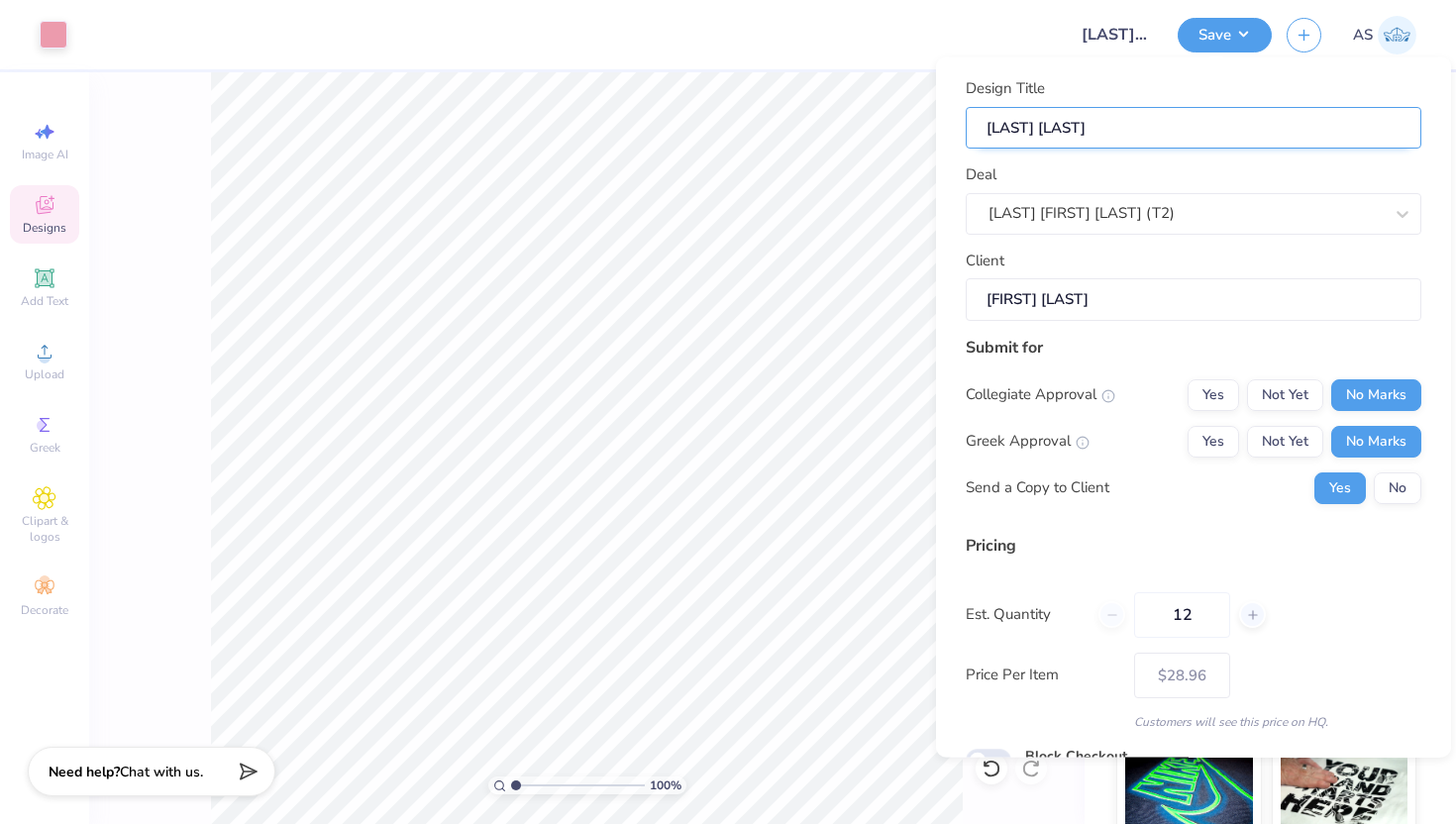 type on "[LAST] [LAST]" 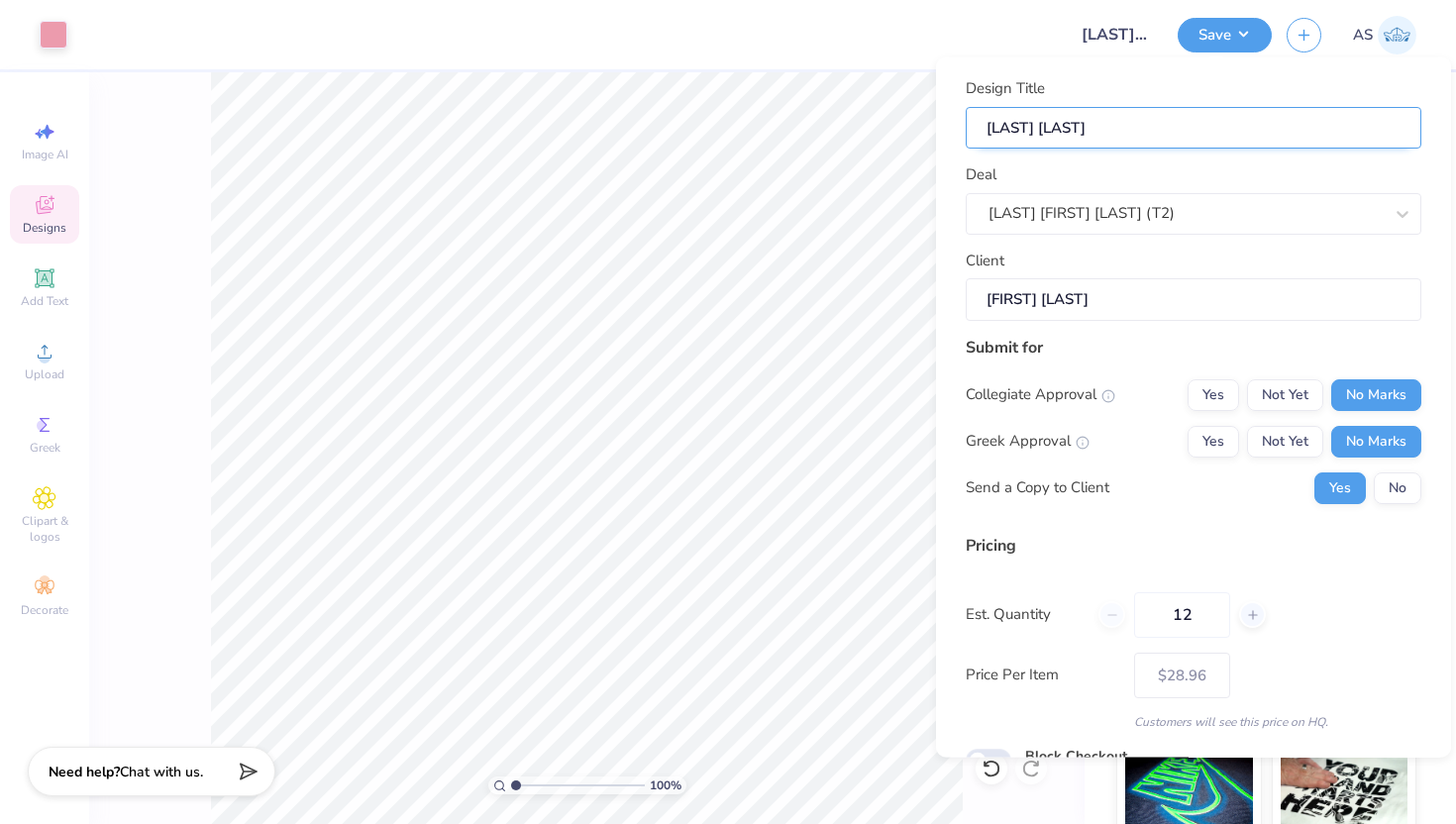 type on "[LAST] [LAST]" 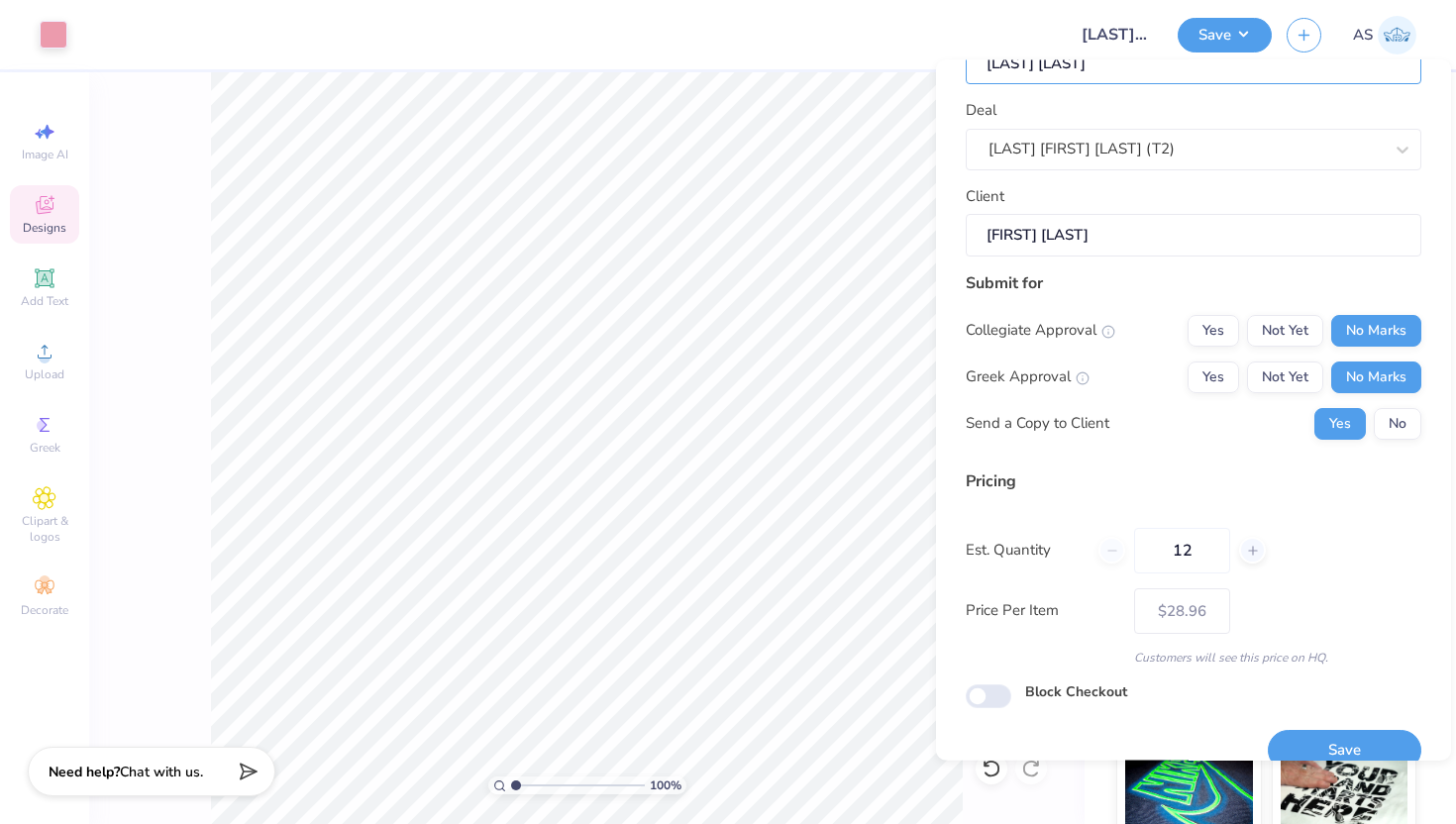 scroll, scrollTop: 97, scrollLeft: 0, axis: vertical 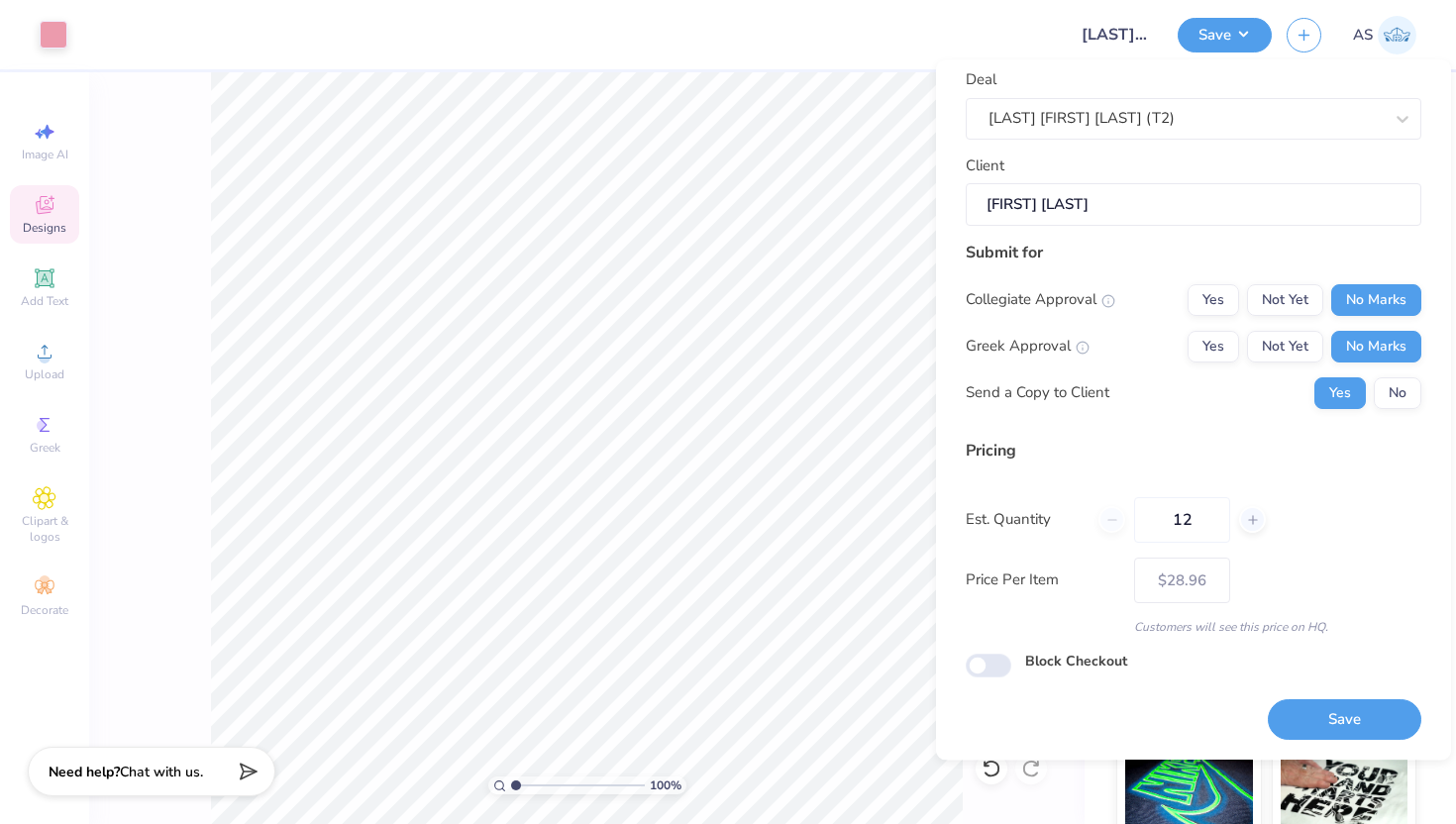 type on "[LAST] [LAST]" 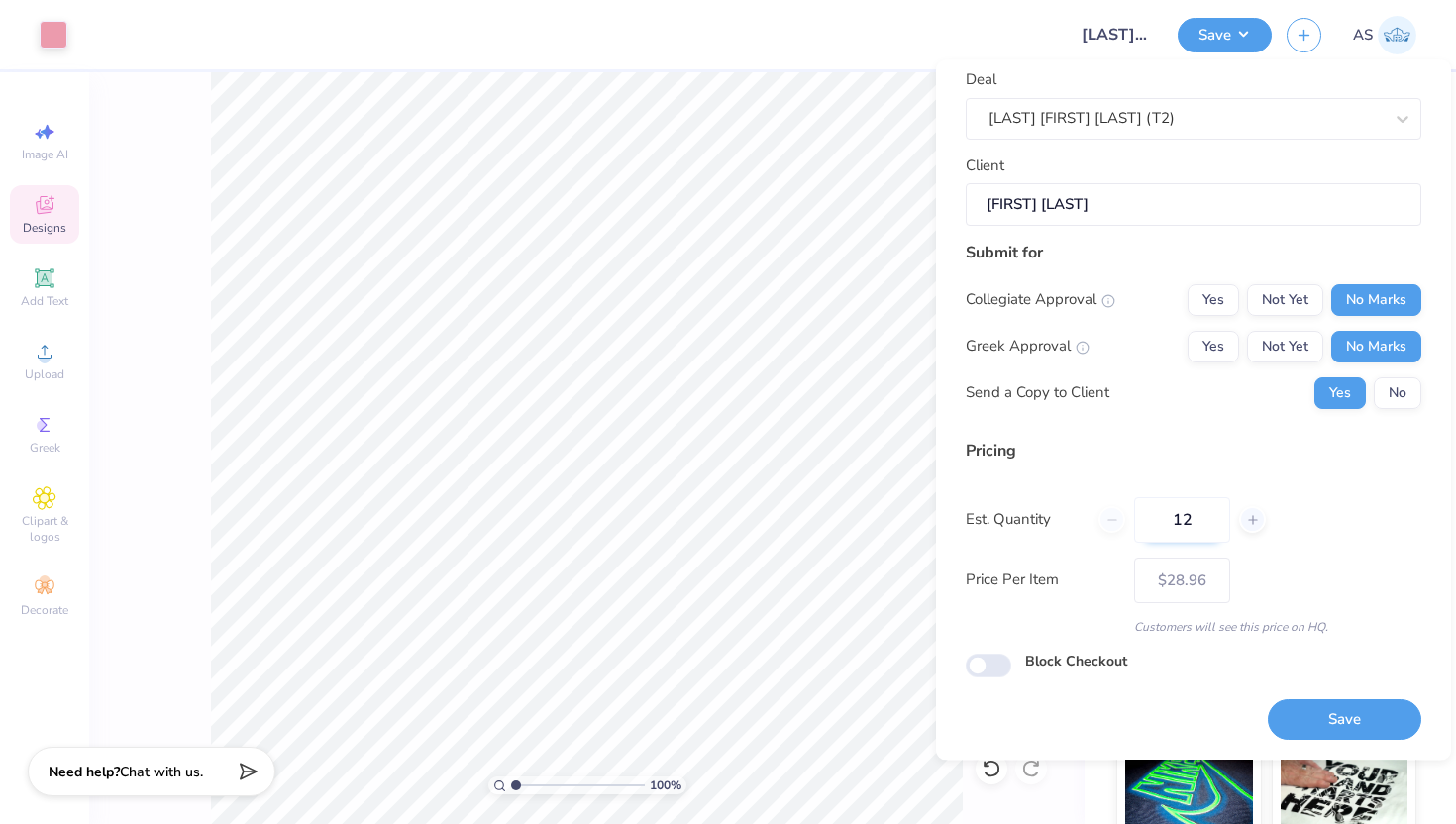 click on "12" at bounding box center [1182, 520] 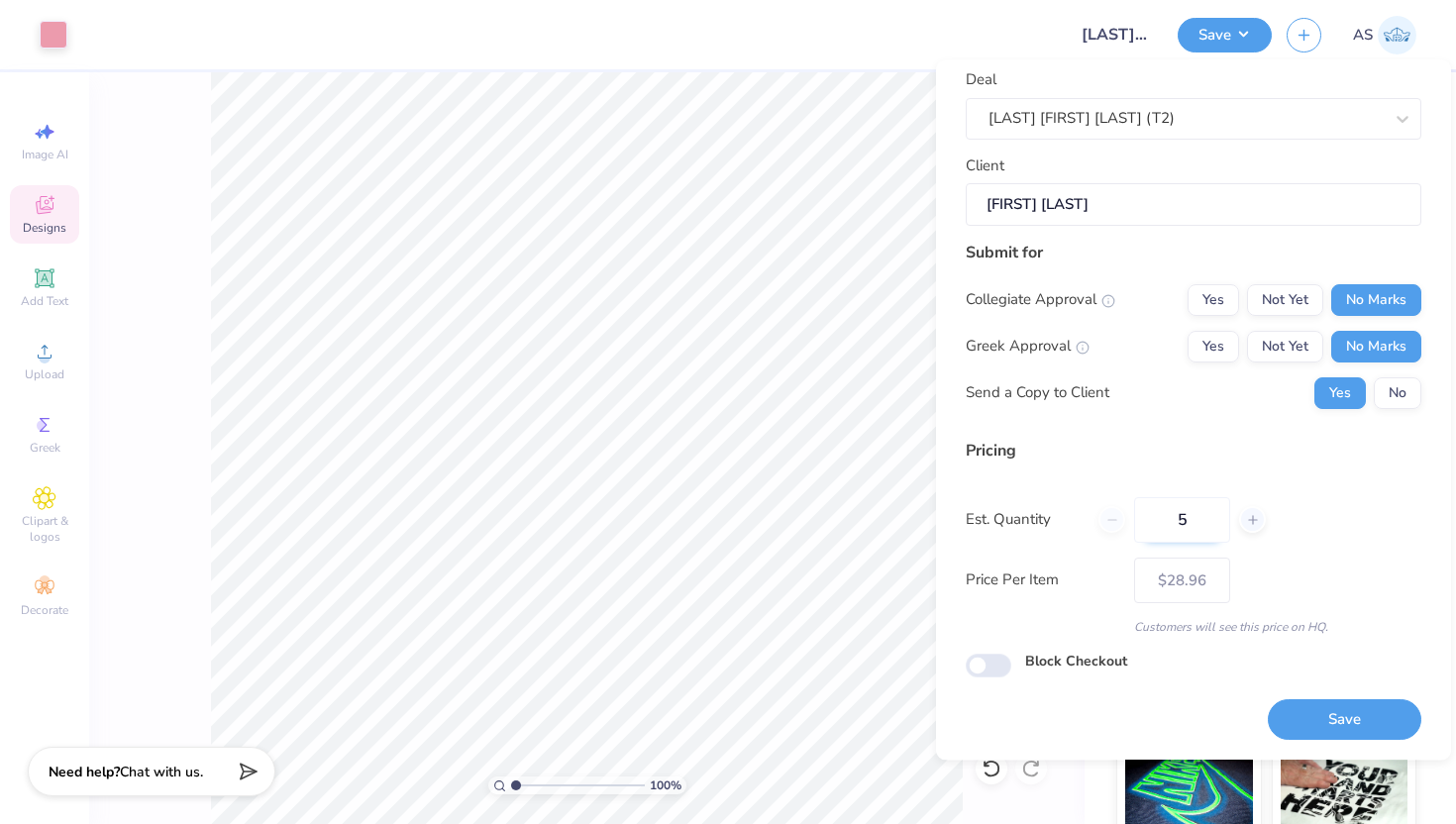 type on "50" 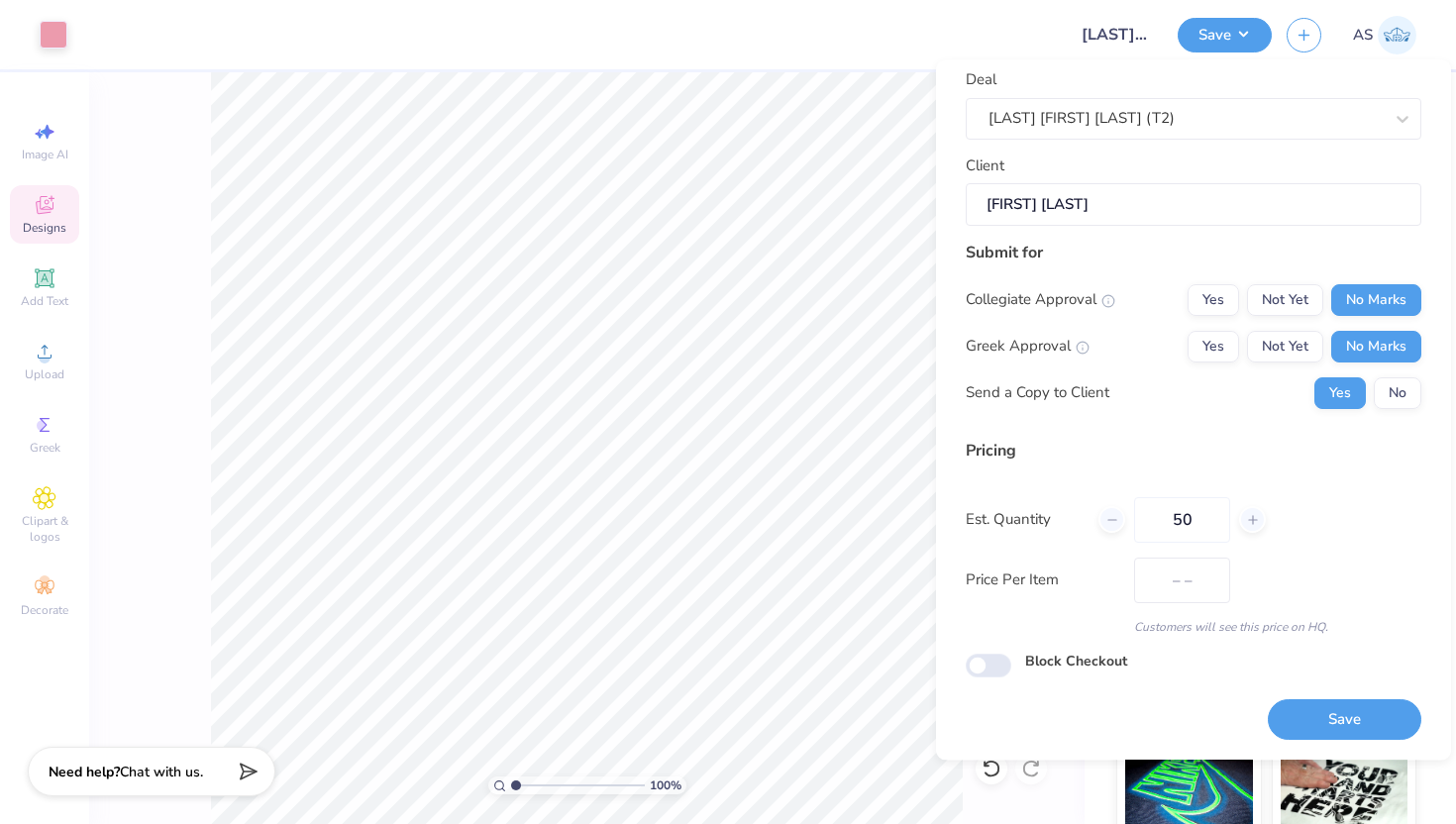 type on "$20.32" 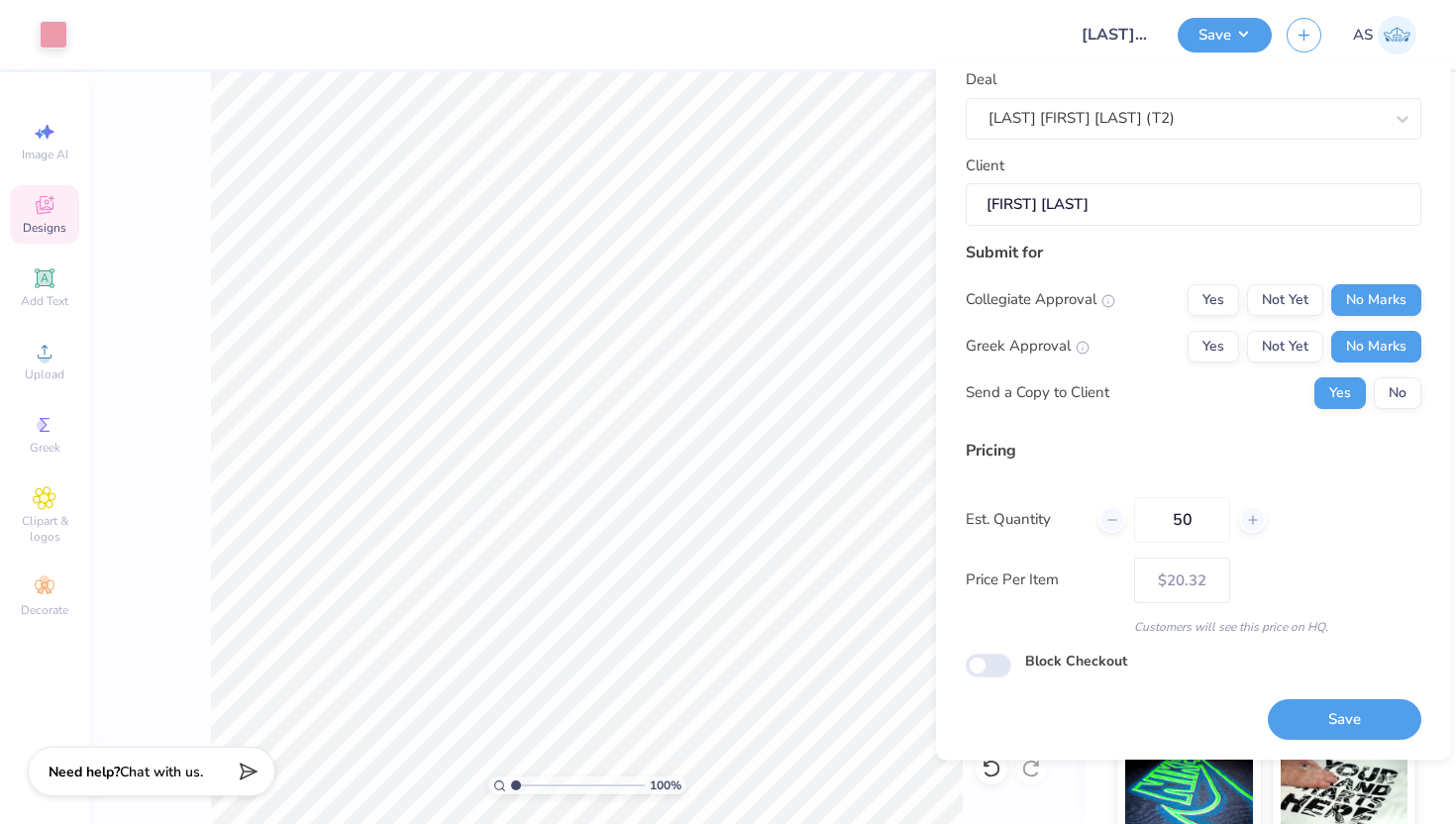 type on "50" 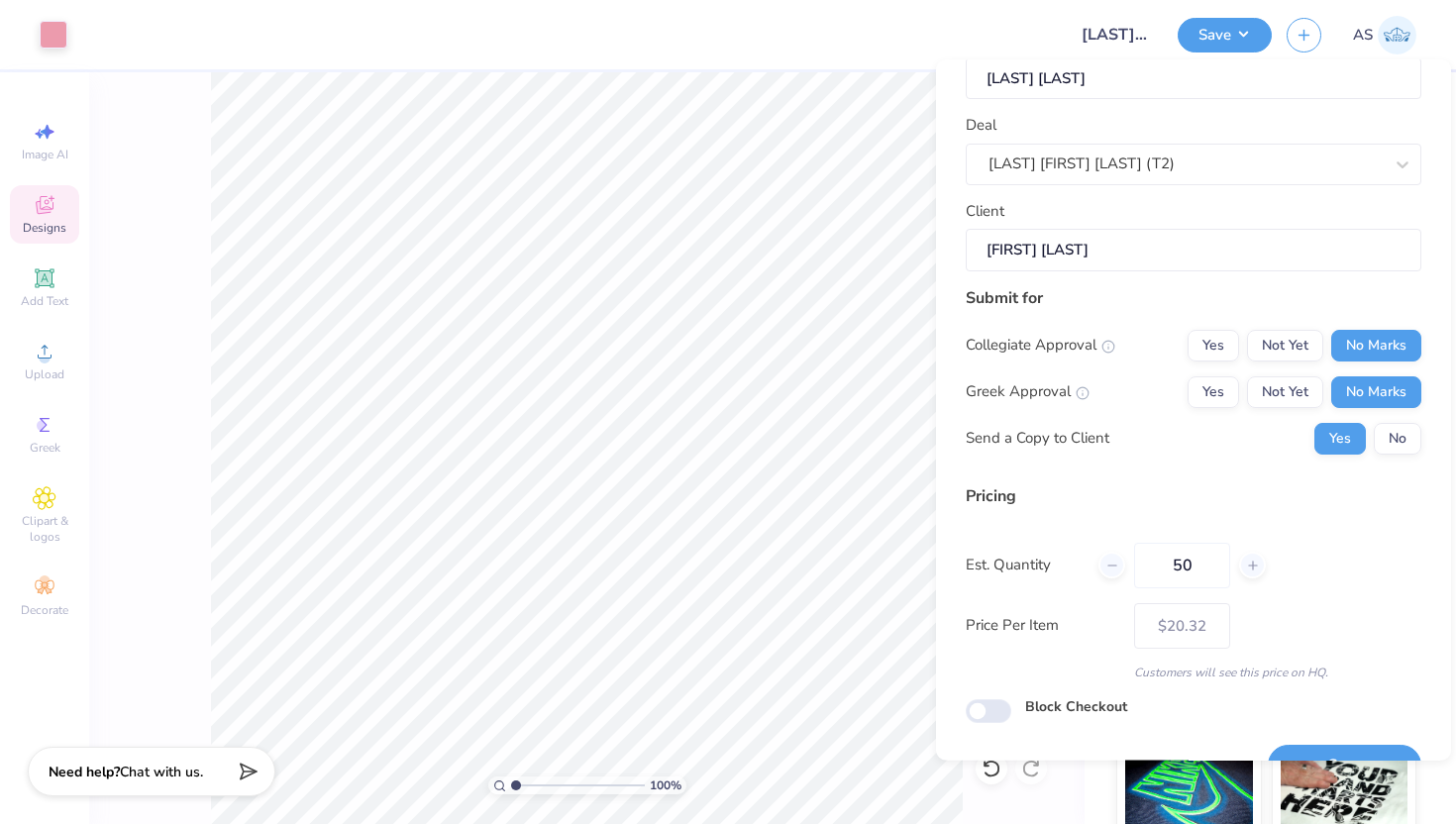 scroll, scrollTop: 97, scrollLeft: 0, axis: vertical 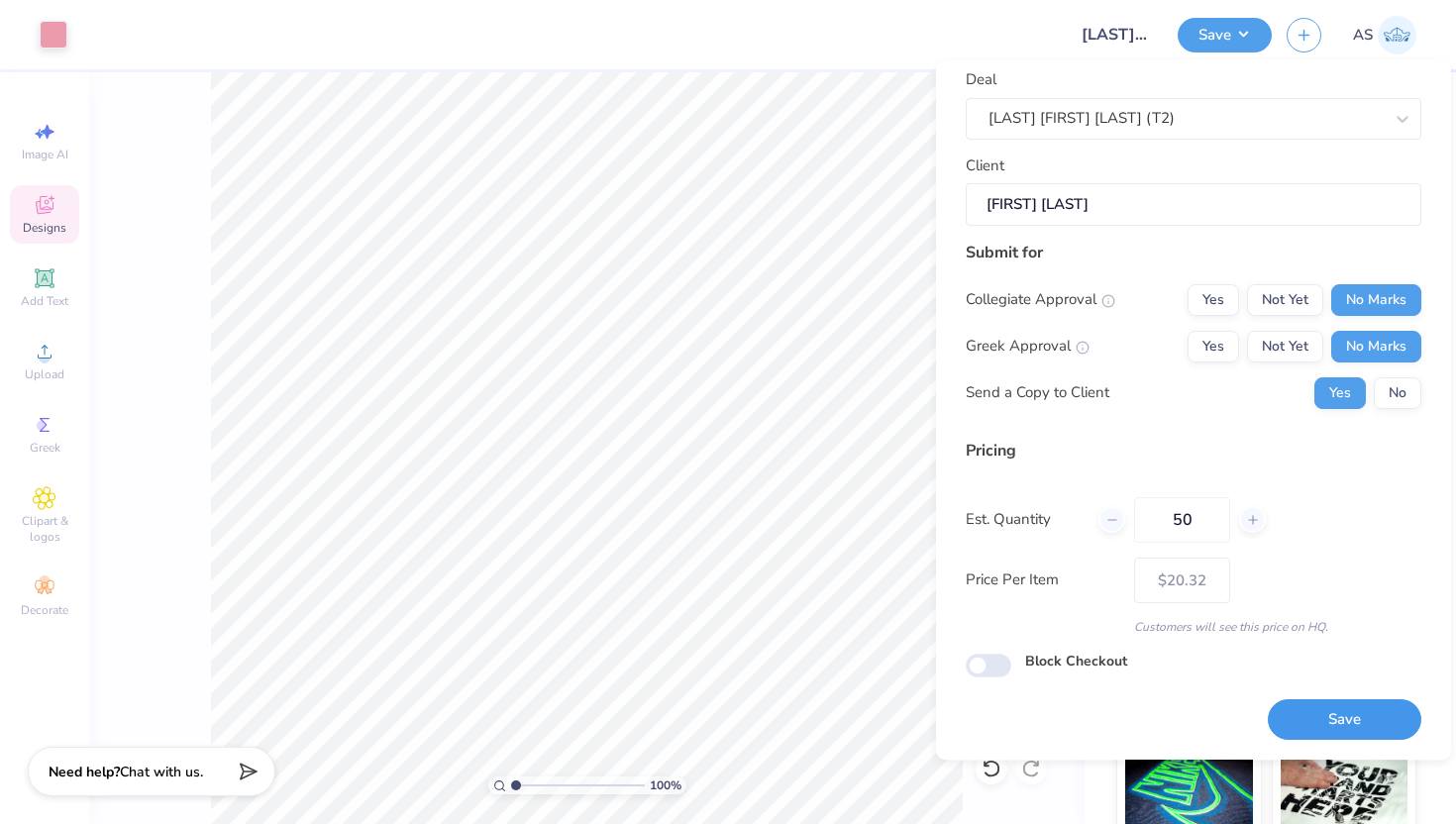 click on "Save" at bounding box center (1344, 720) 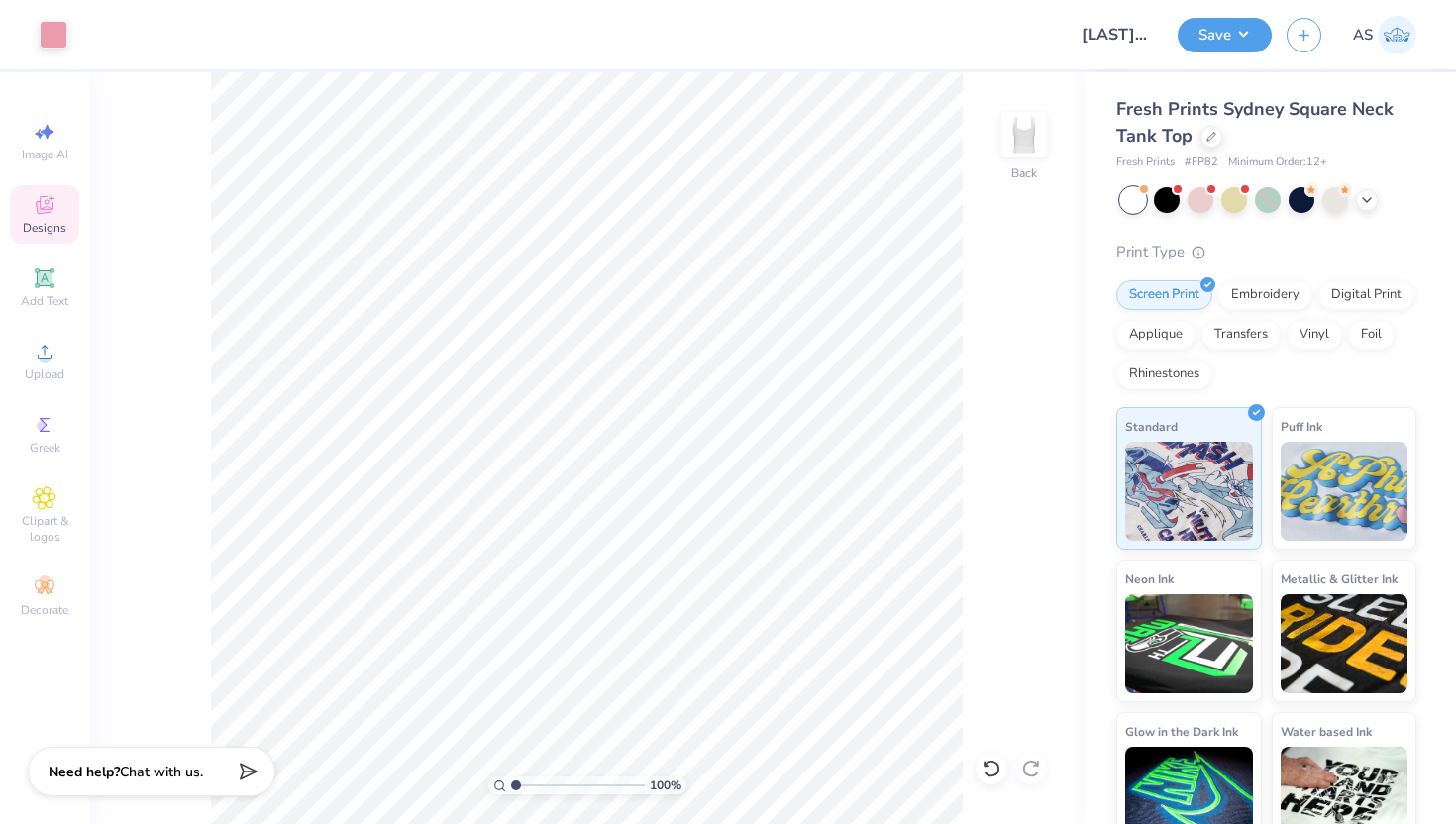 type on "$20.32" 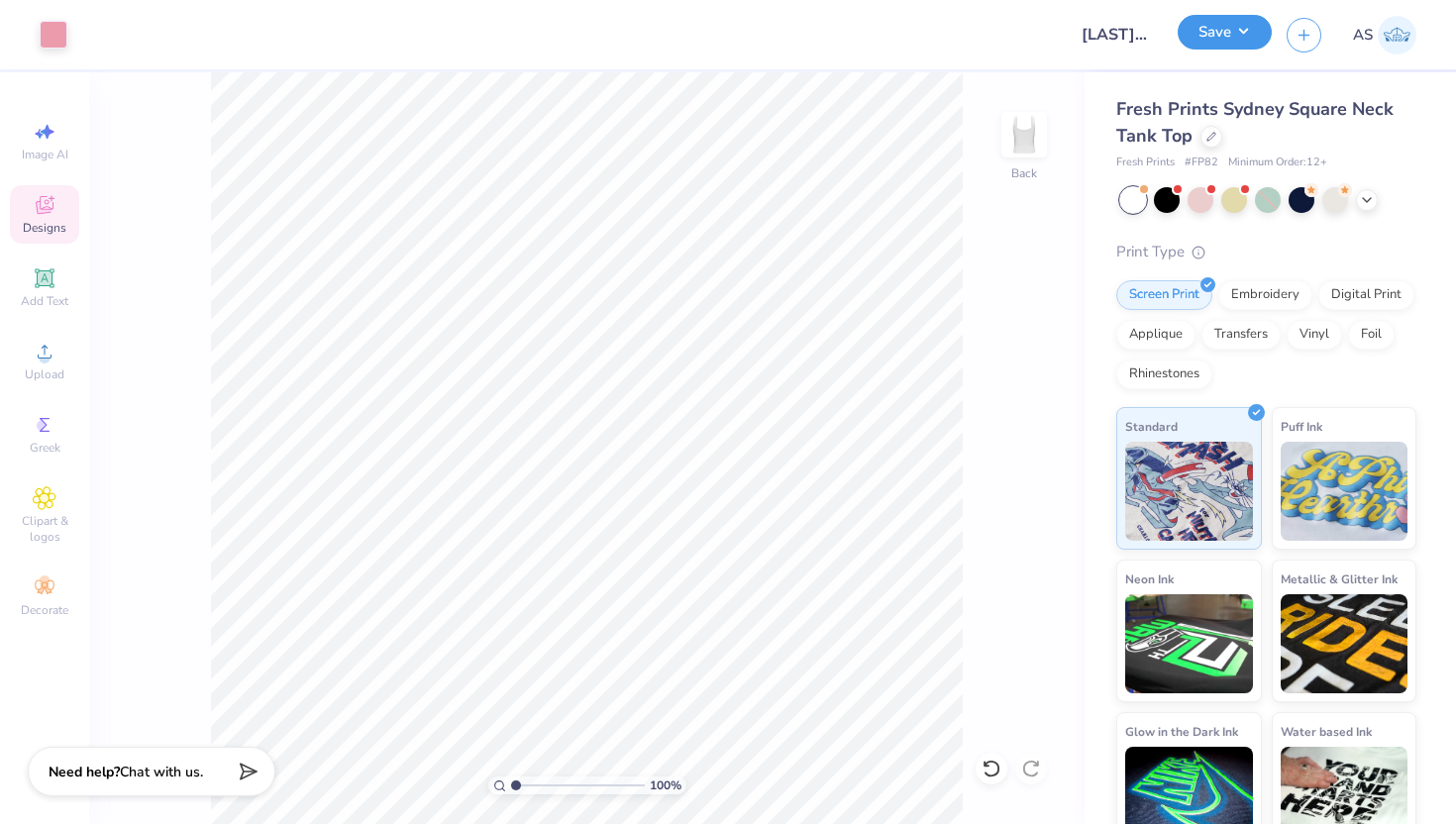 click on "Save" at bounding box center (1224, 32) 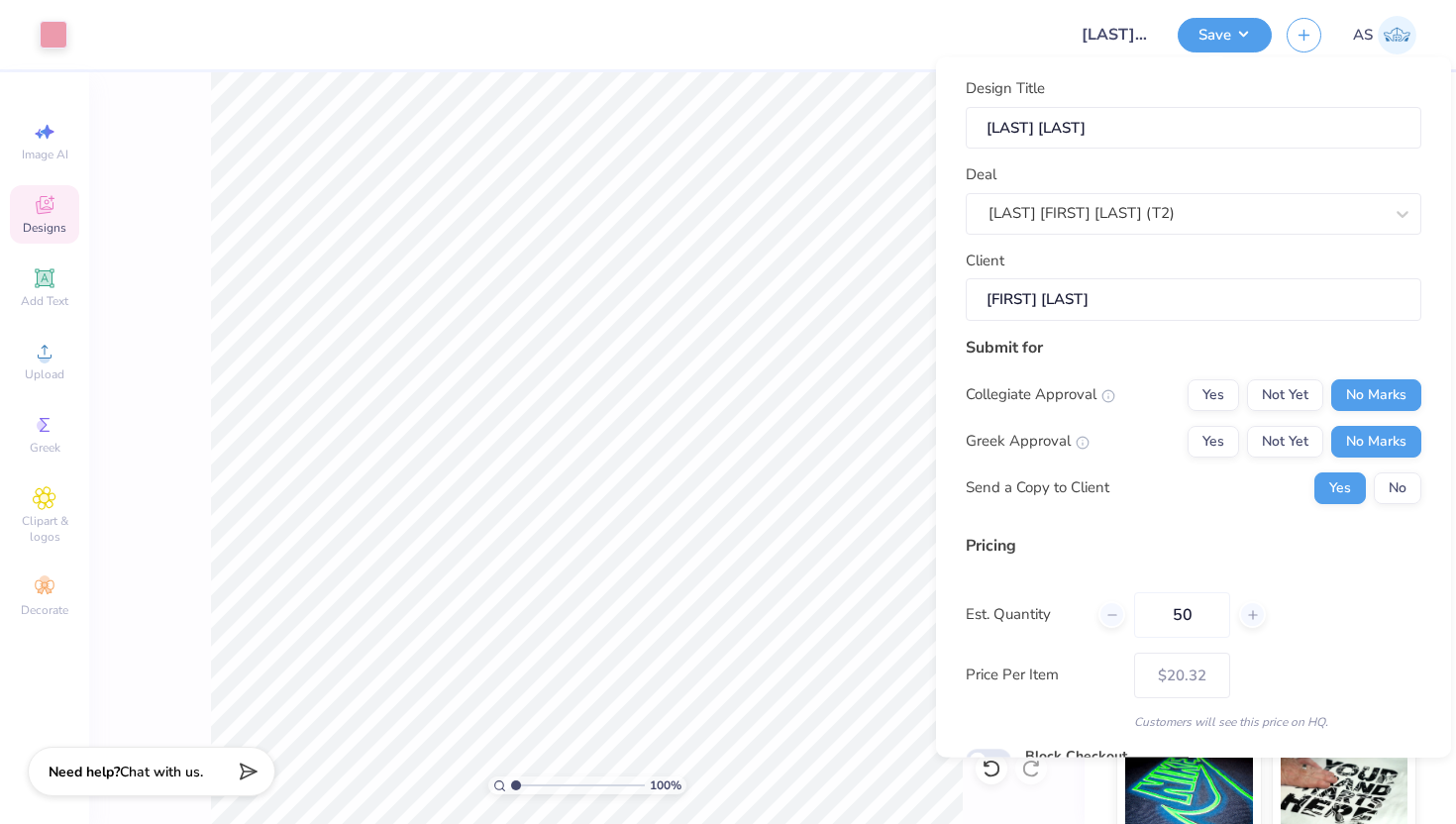 scroll, scrollTop: 97, scrollLeft: 0, axis: vertical 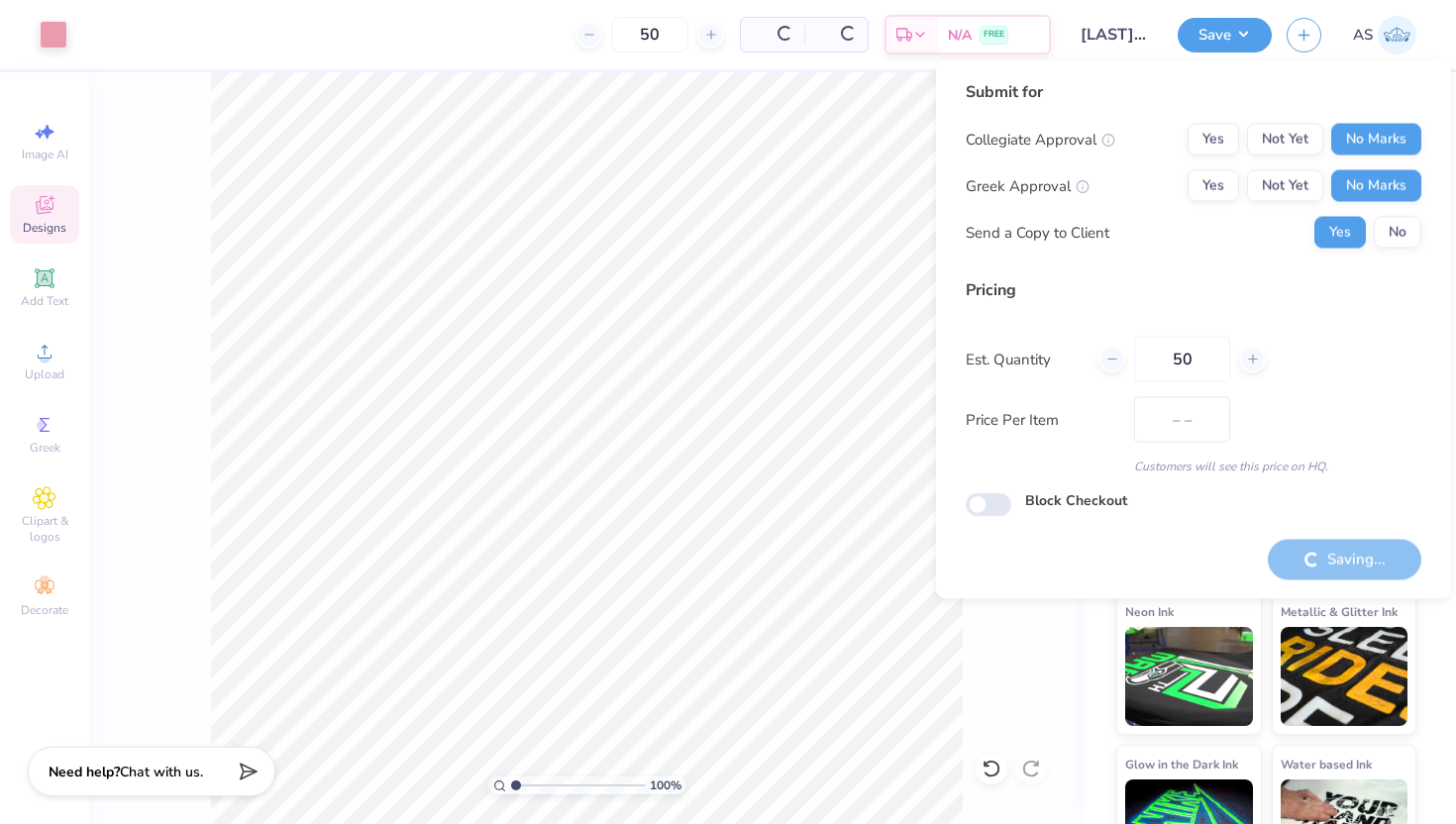 type on "– –" 